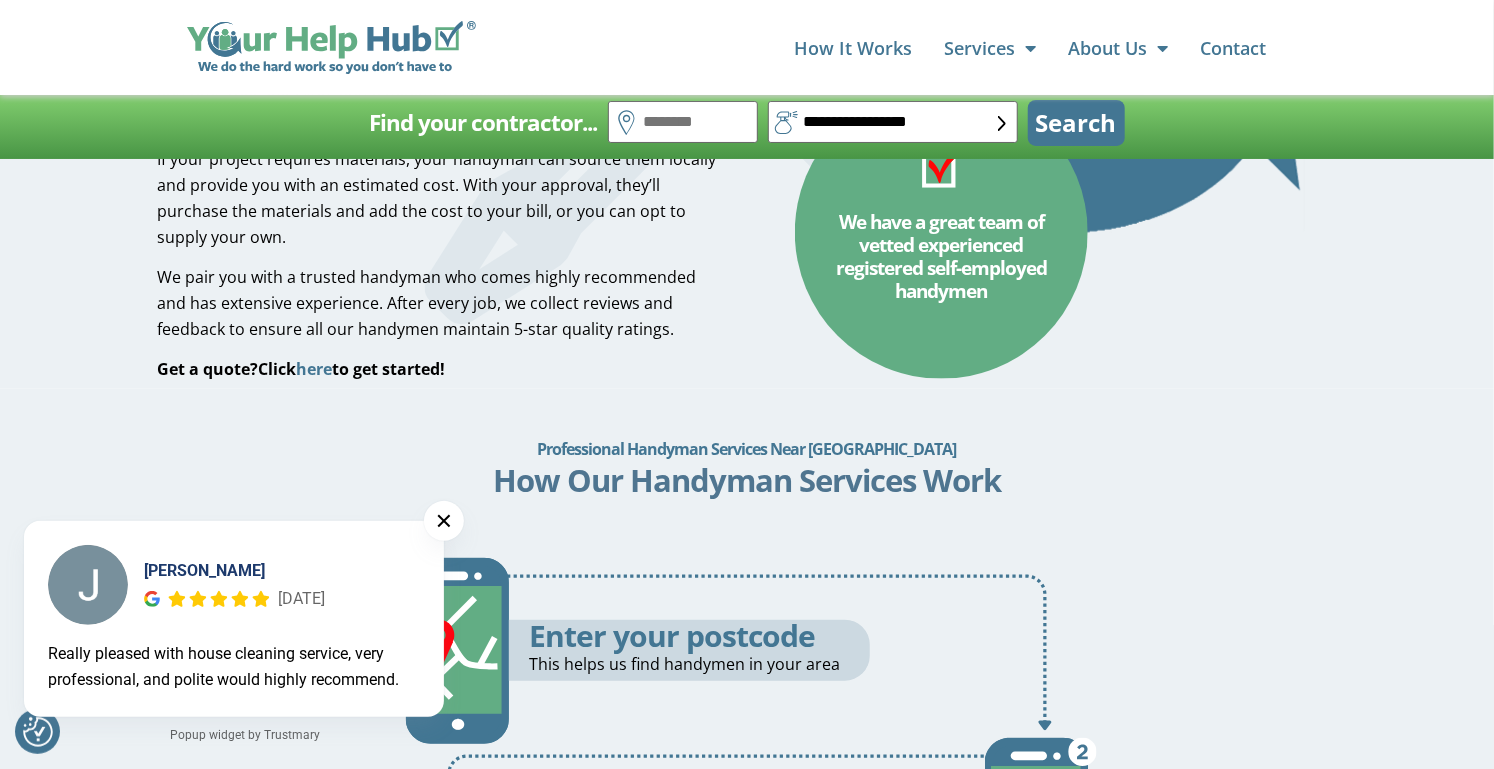 scroll, scrollTop: 0, scrollLeft: 0, axis: both 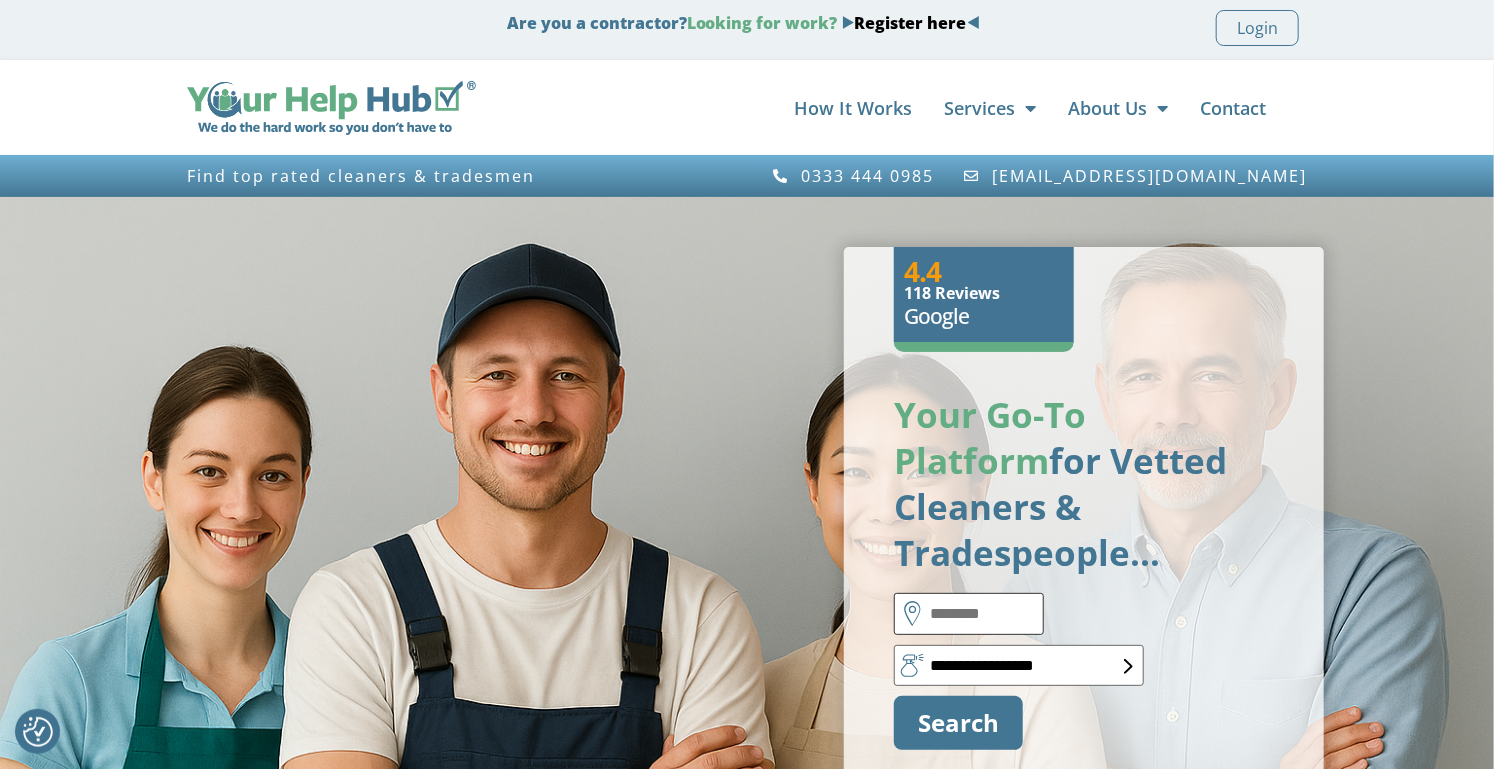click at bounding box center (969, 614) 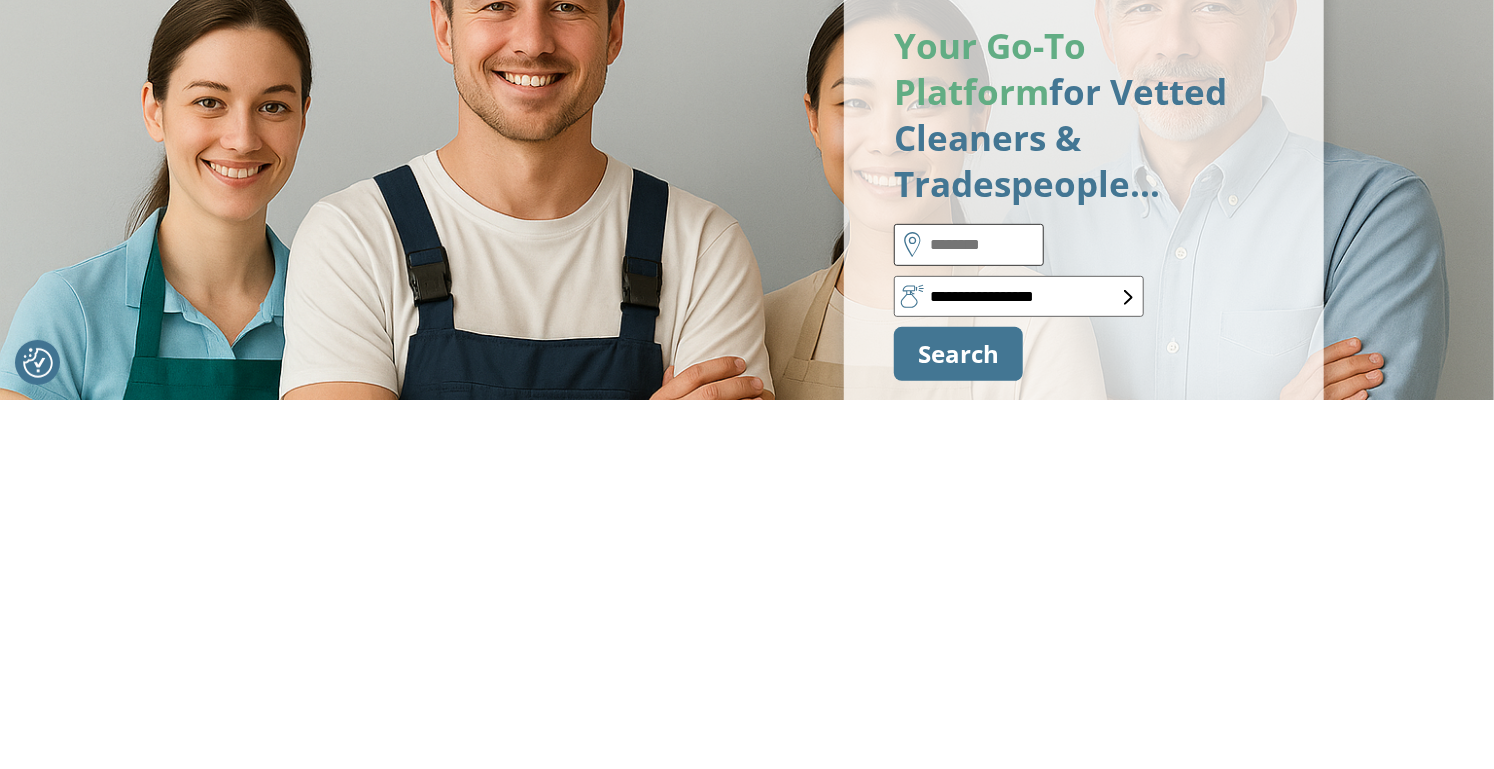 paste on "*******" 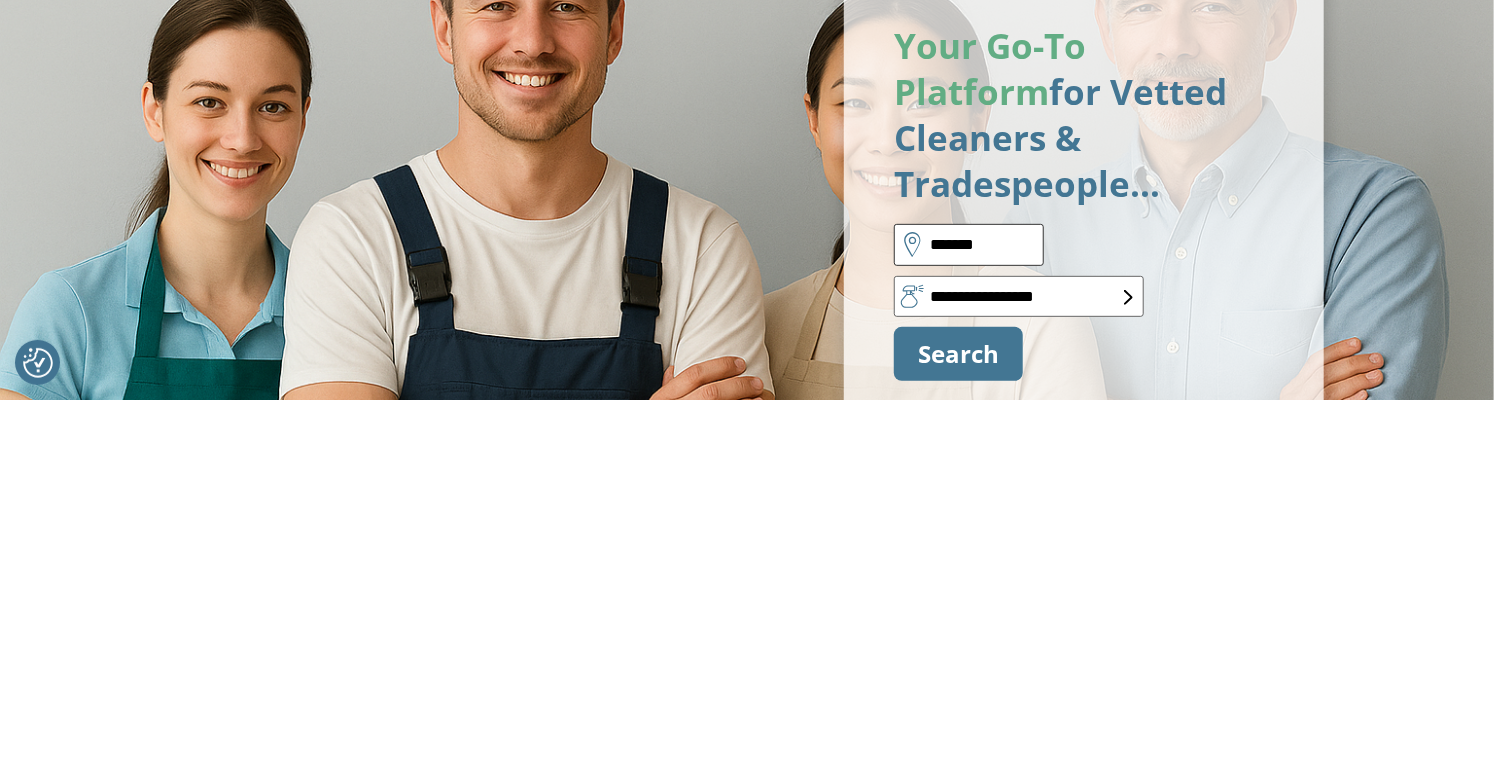 type on "*******" 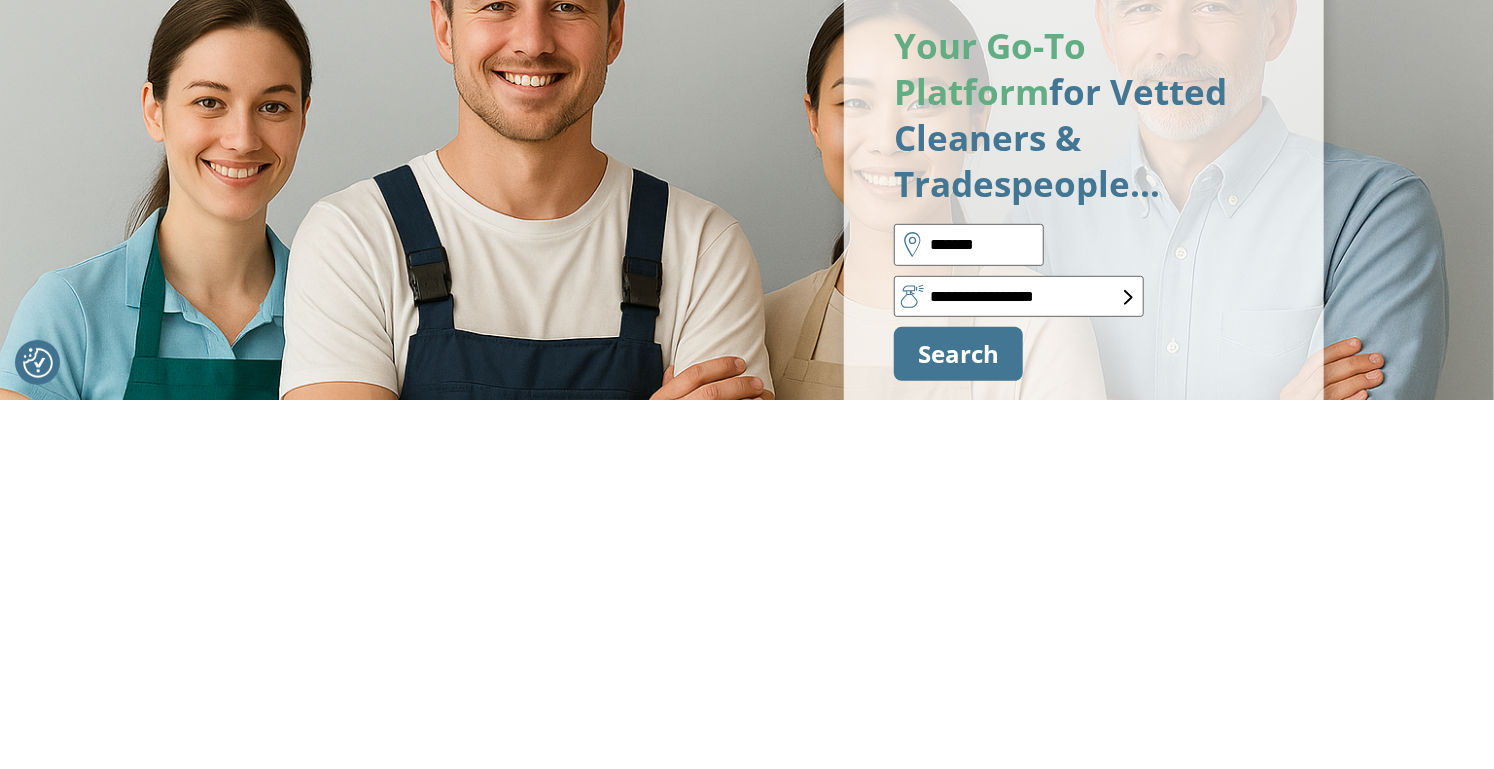 click at bounding box center (1128, 666) 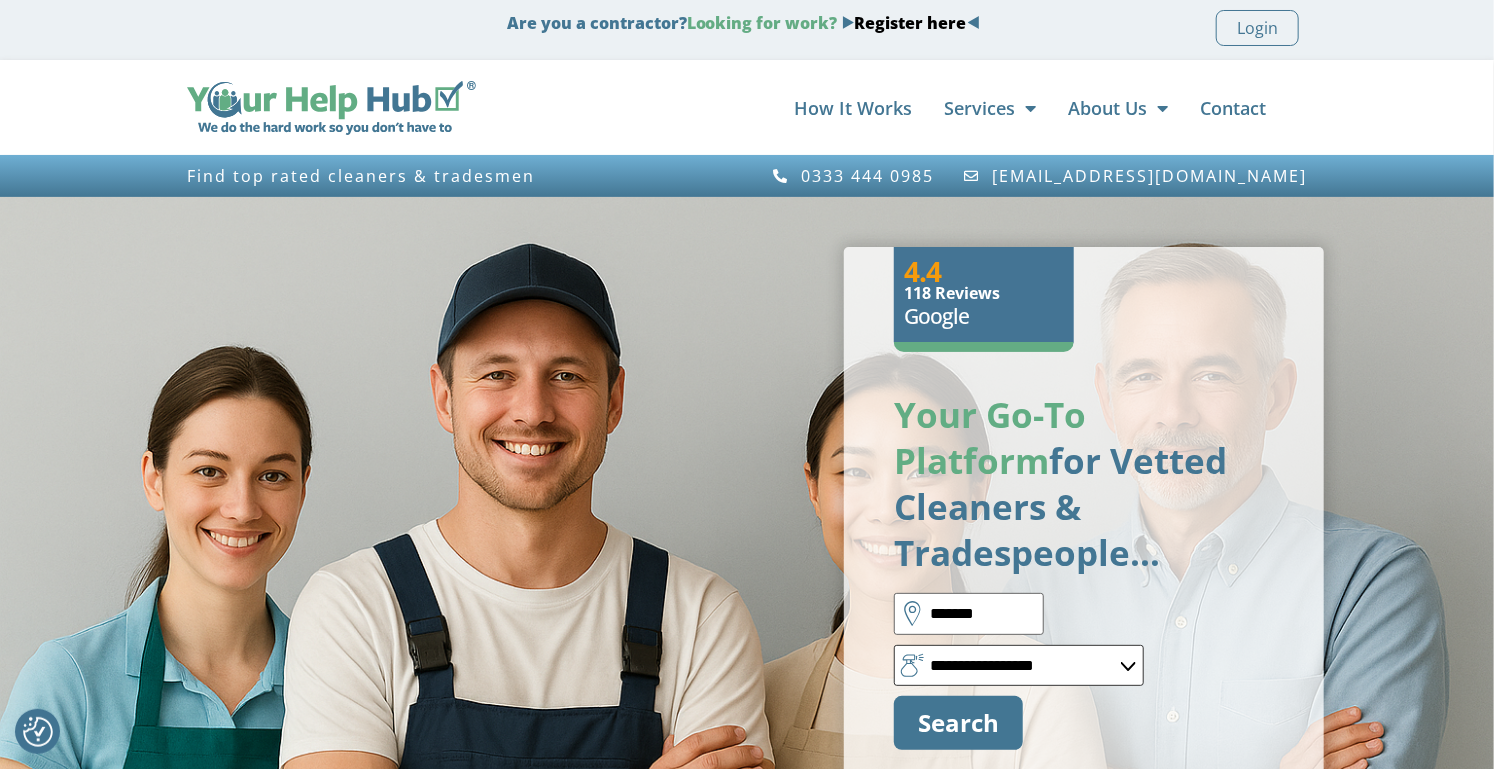 click on "**********" at bounding box center [1019, 665] 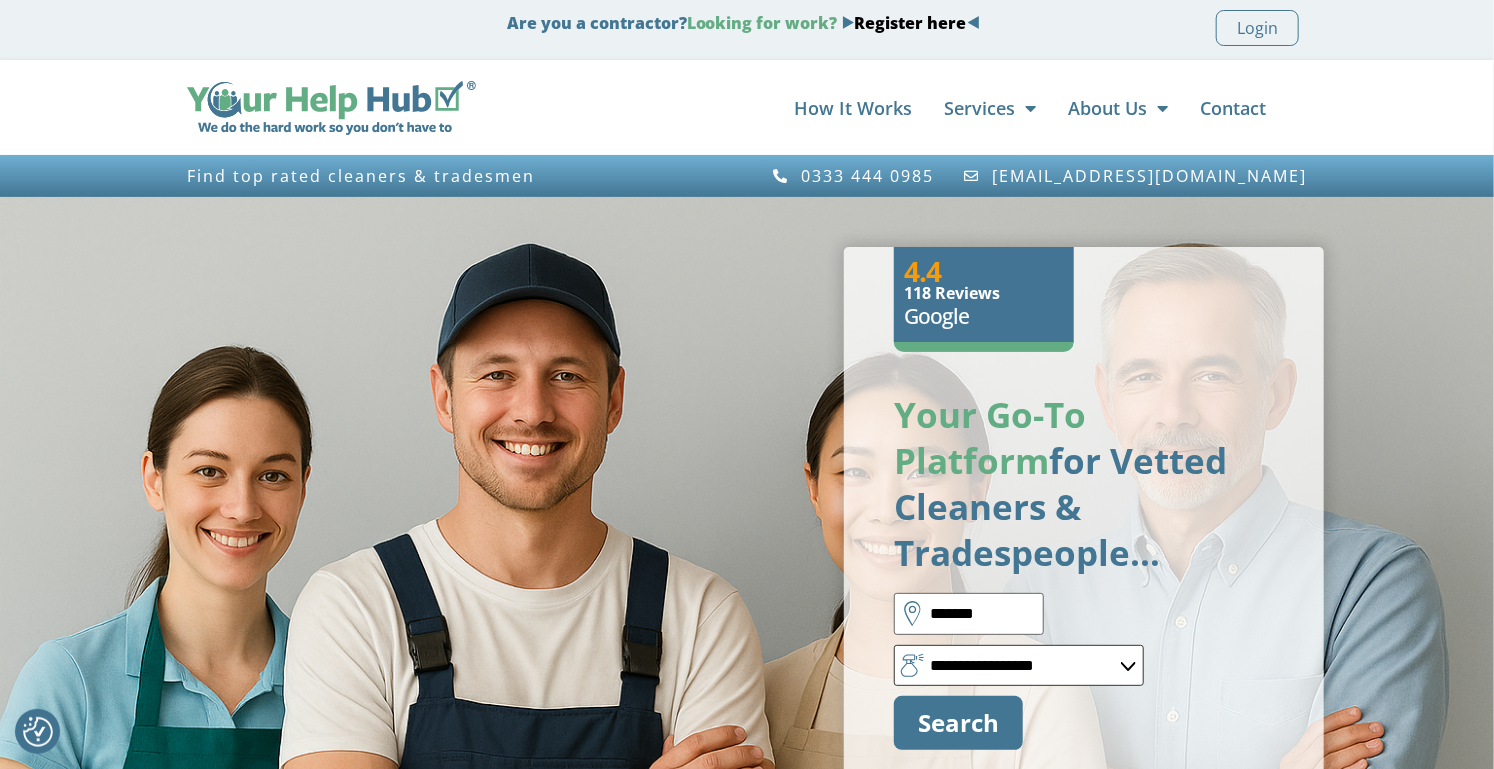 select on "*" 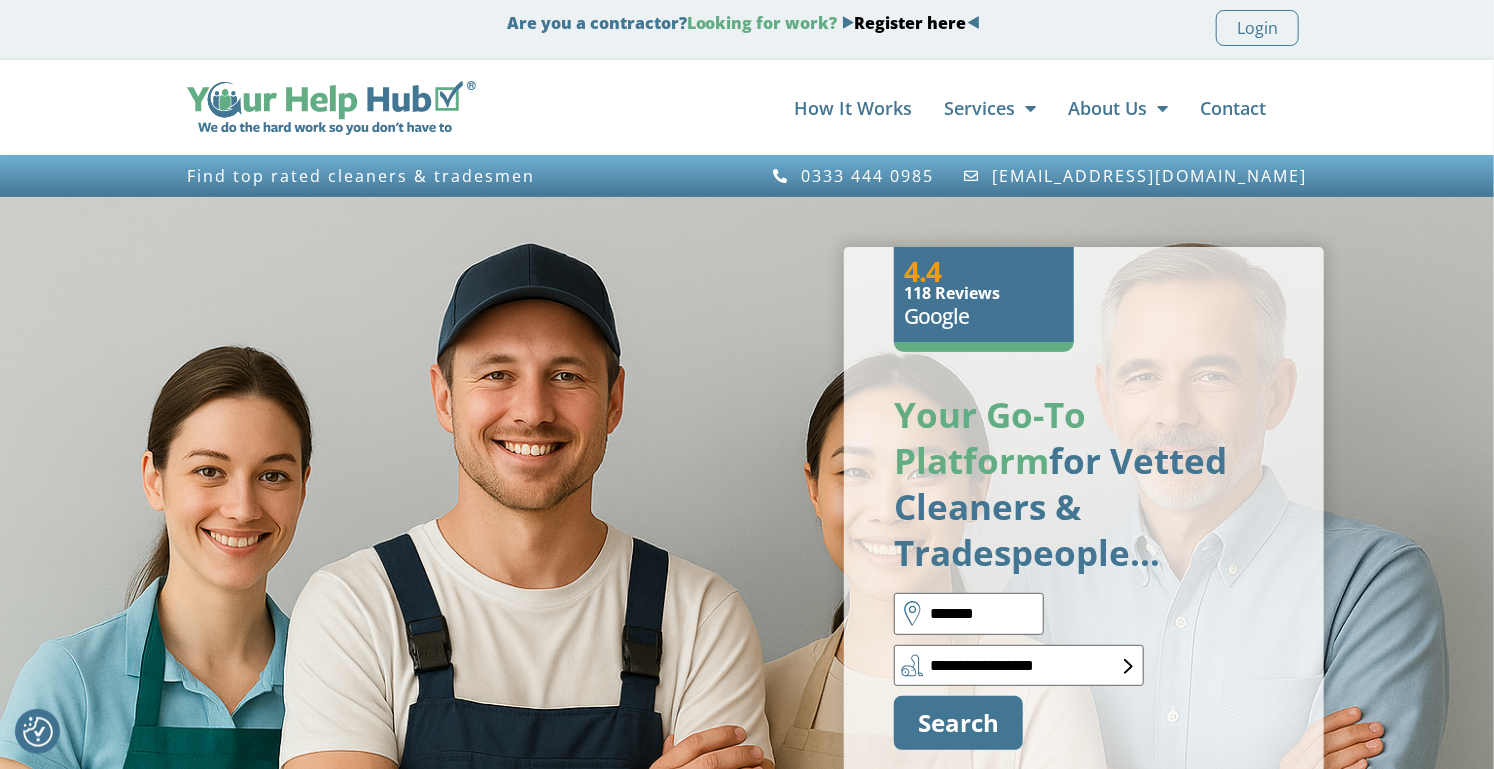 click on "Search" at bounding box center [958, 723] 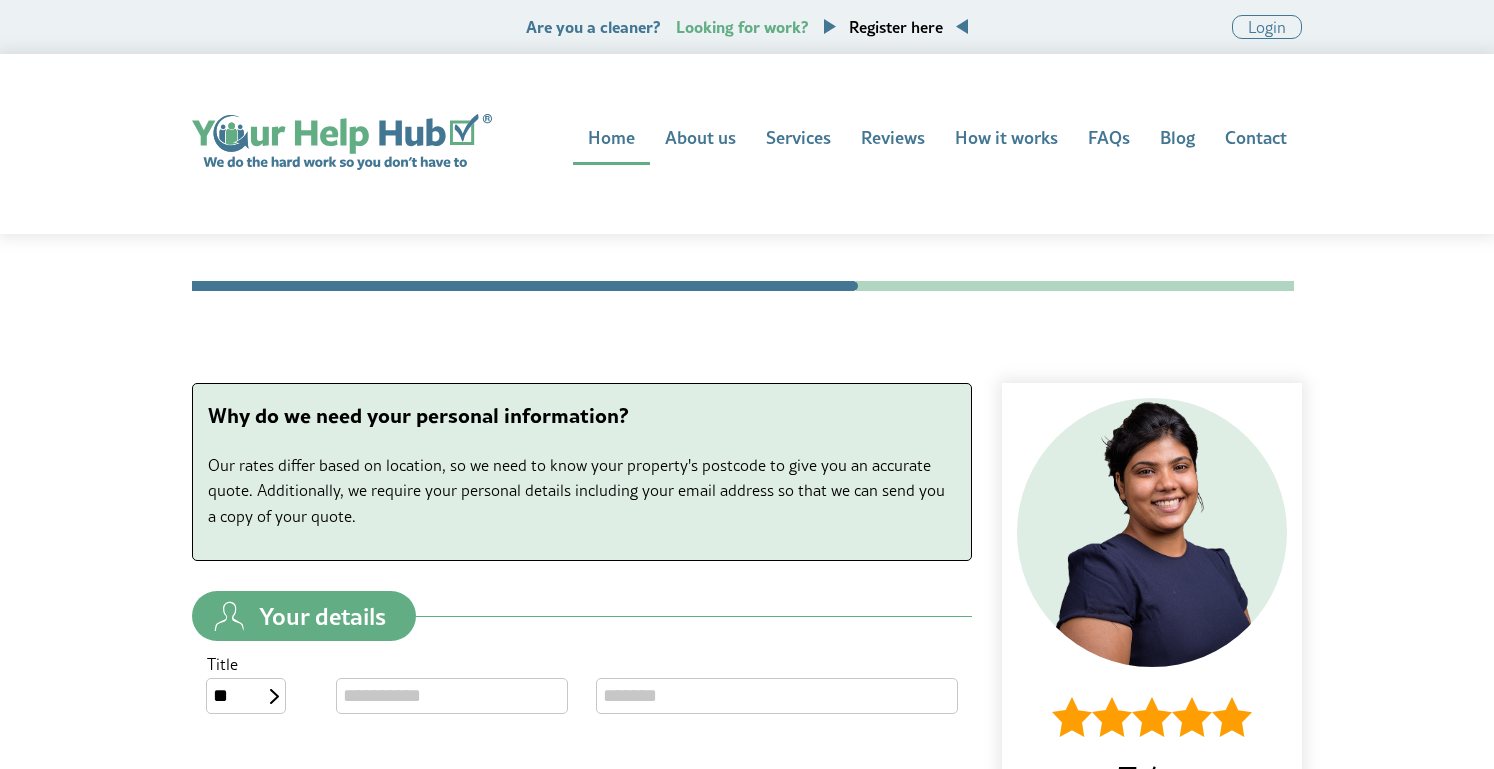 scroll, scrollTop: 0, scrollLeft: 0, axis: both 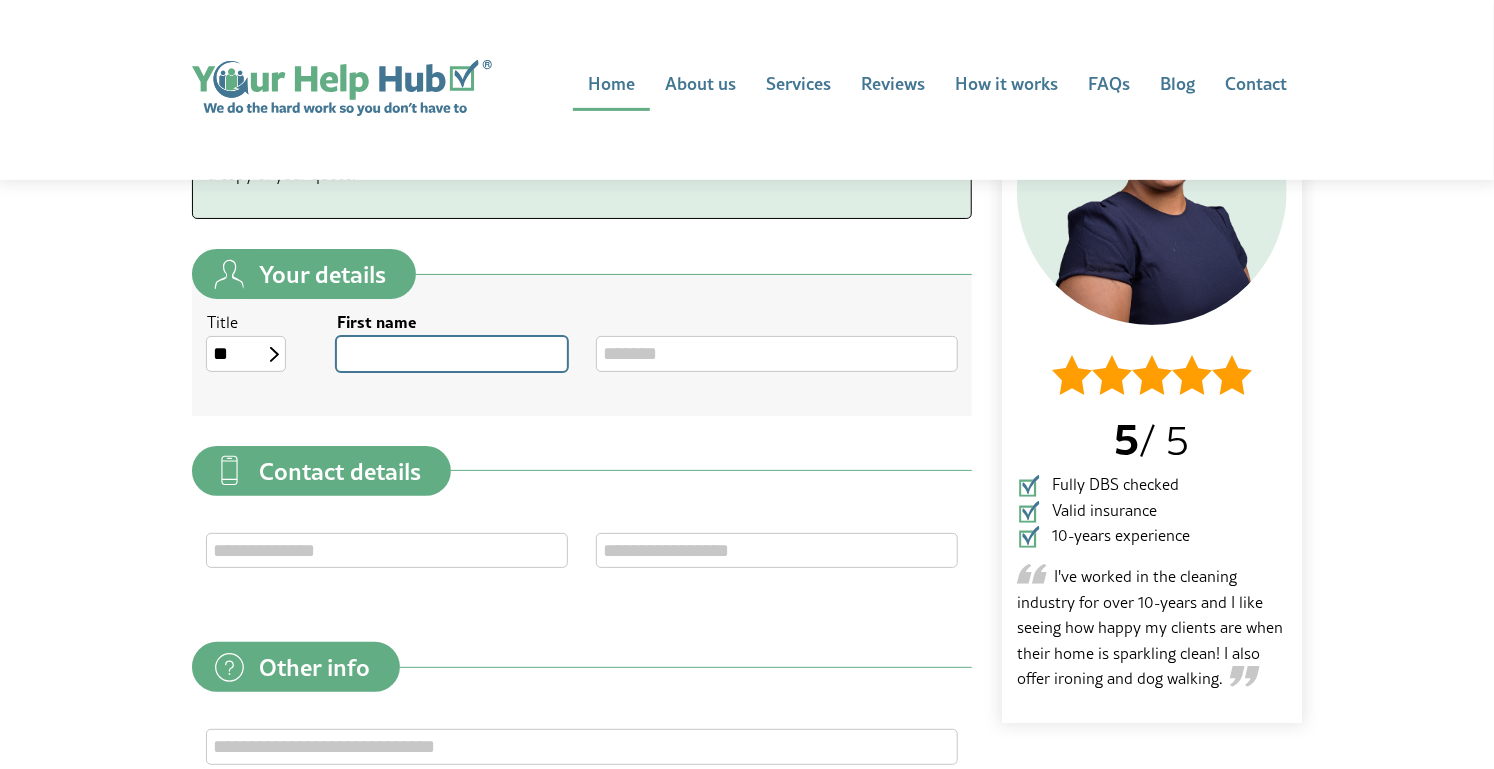 click on "First name" at bounding box center [452, 353] 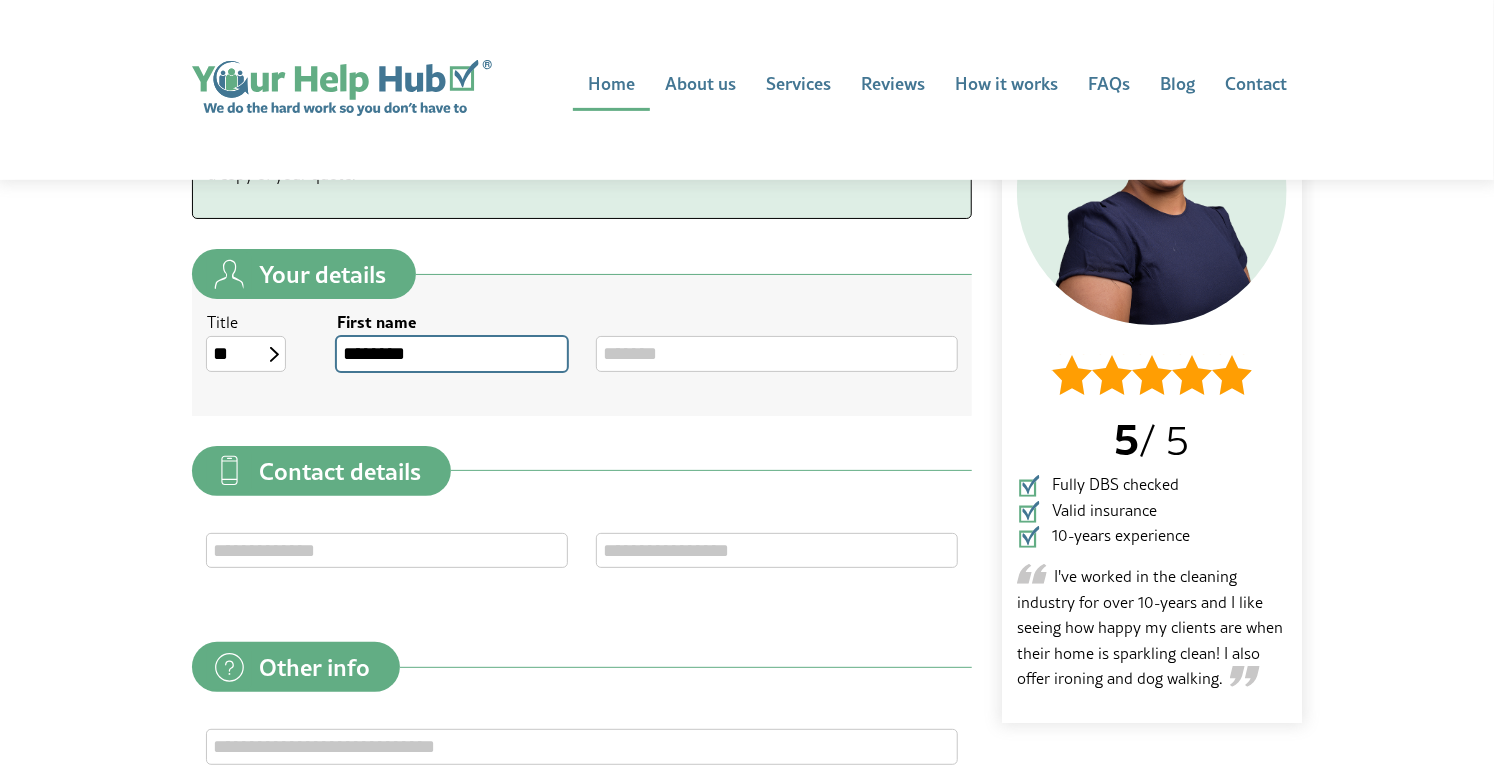 type on "*******" 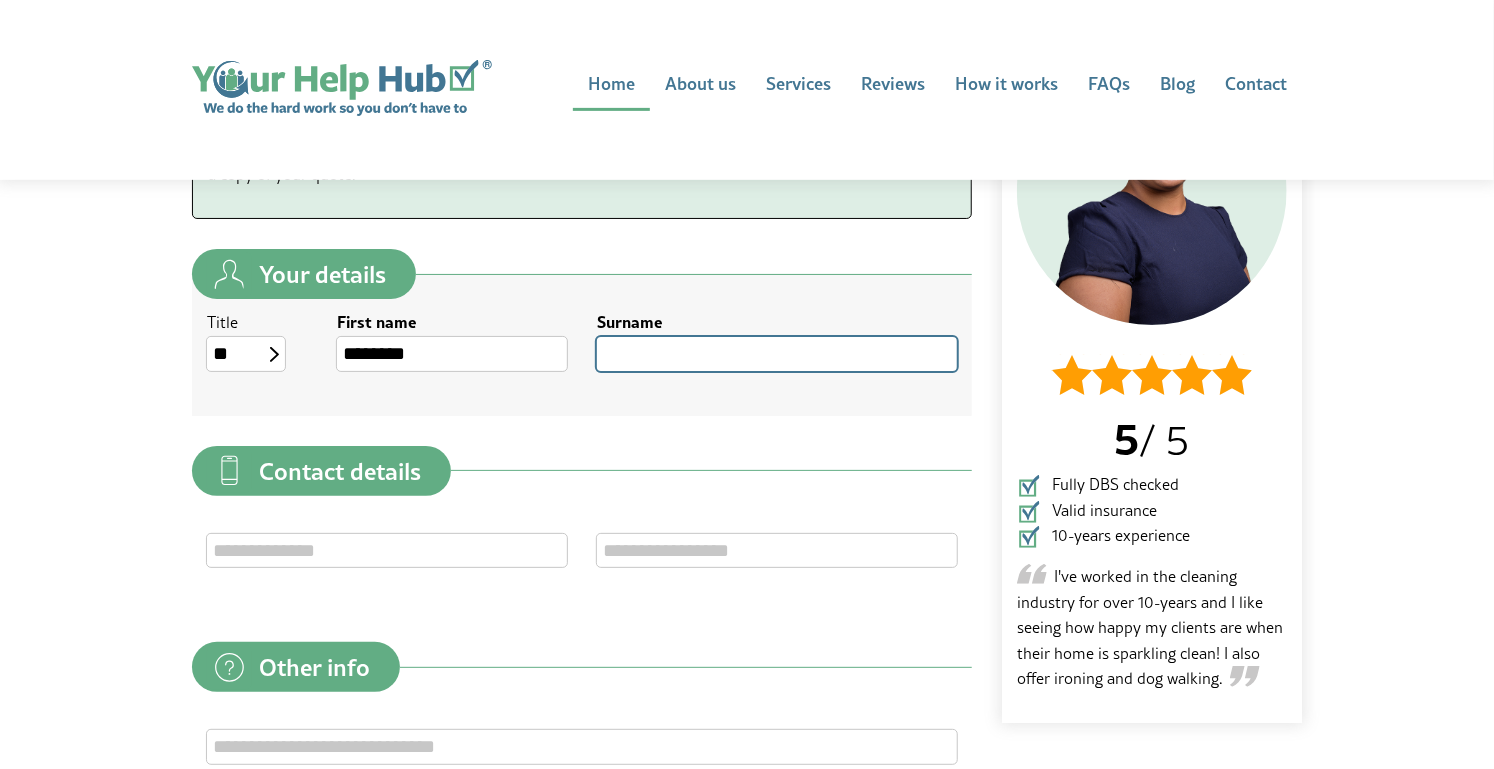 click on "Surname" at bounding box center [777, 353] 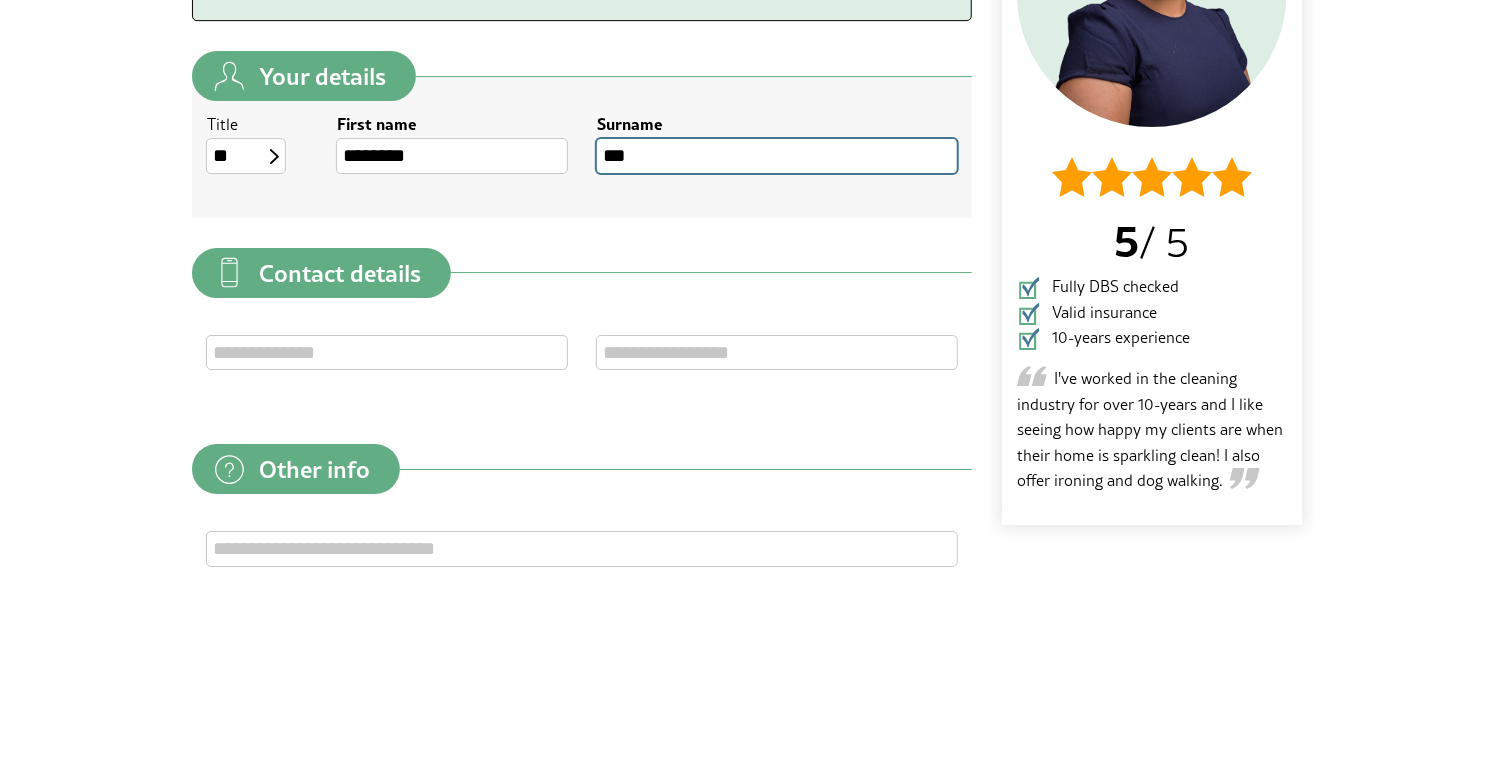 scroll, scrollTop: 342, scrollLeft: 0, axis: vertical 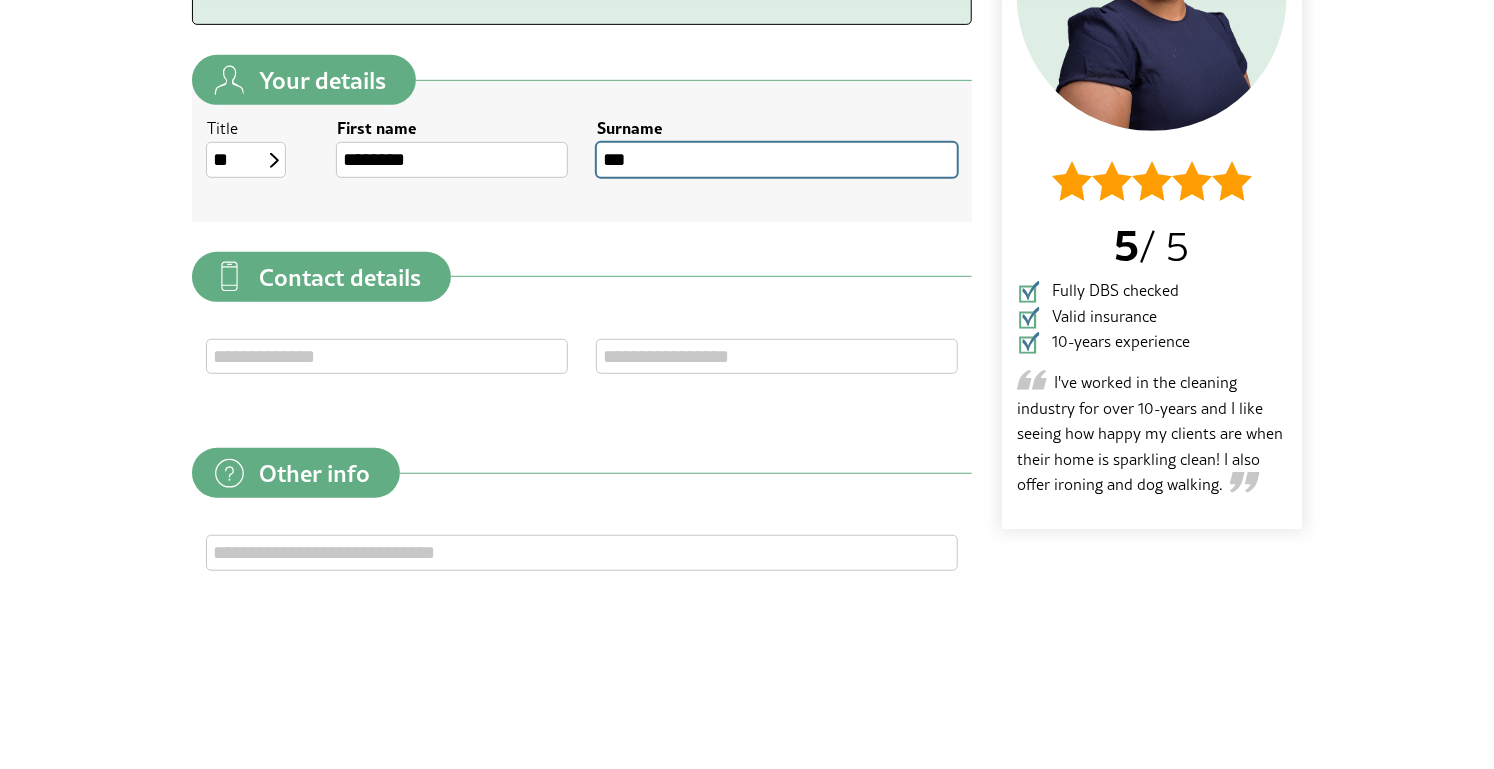 type on "***" 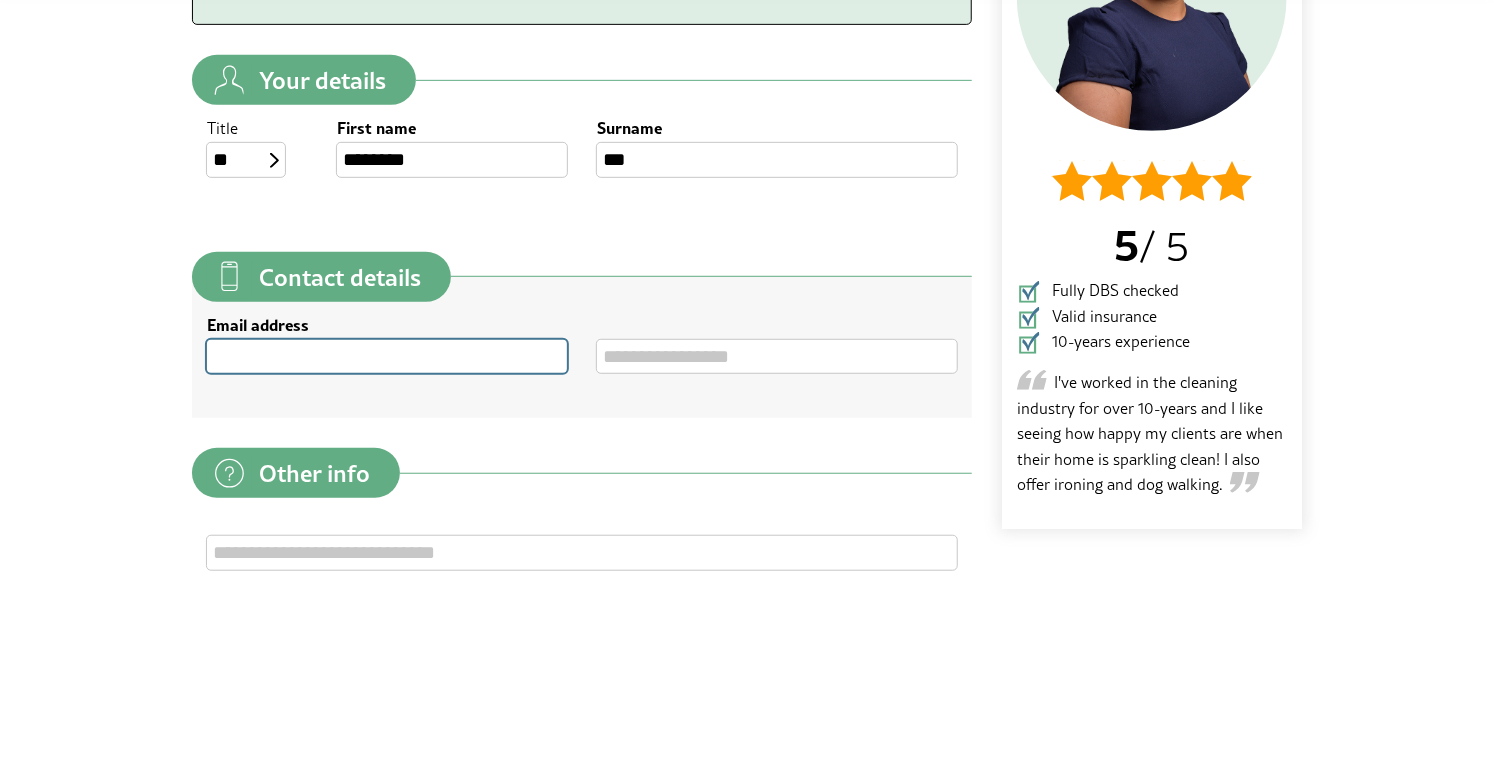 click on "Email address" at bounding box center [387, 550] 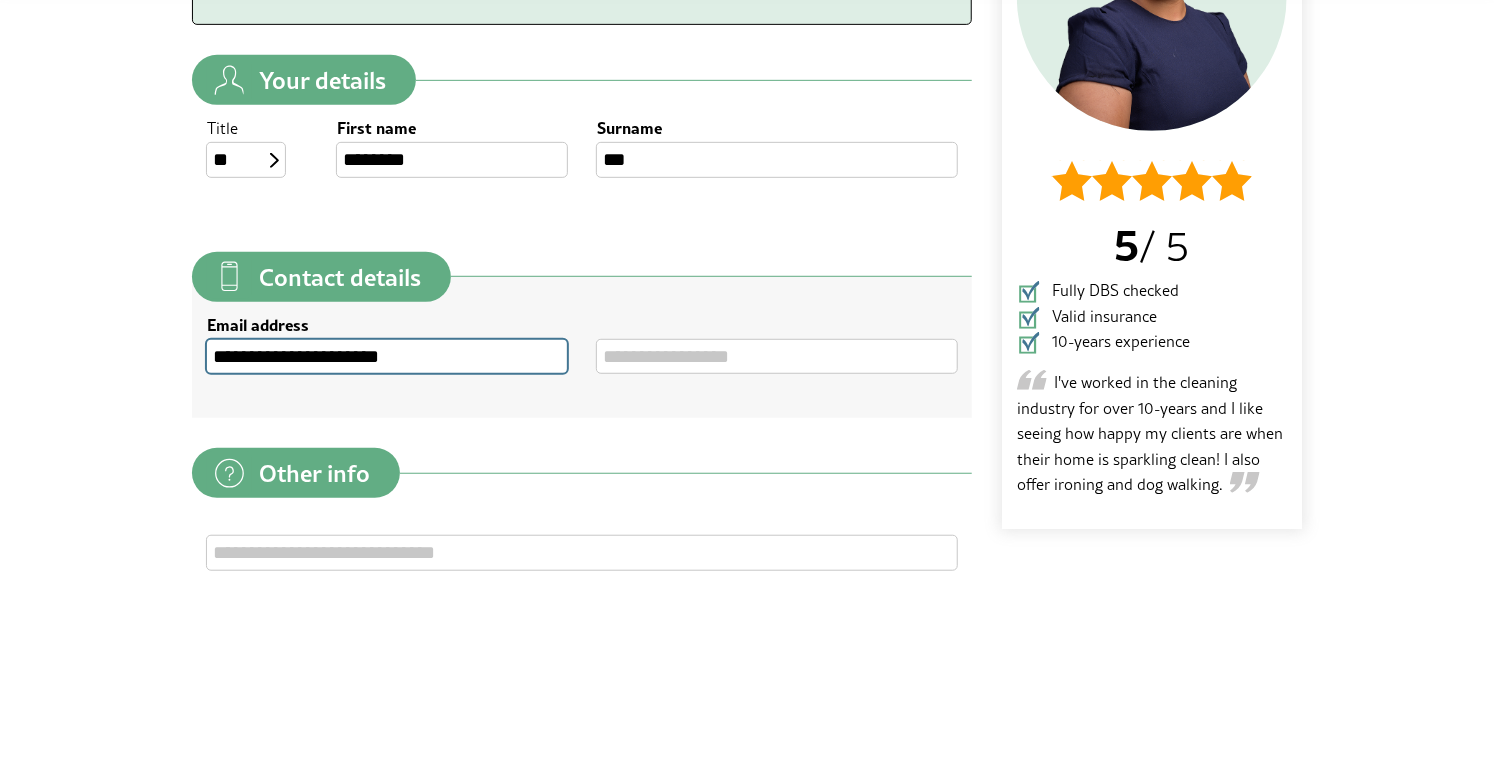 type on "**********" 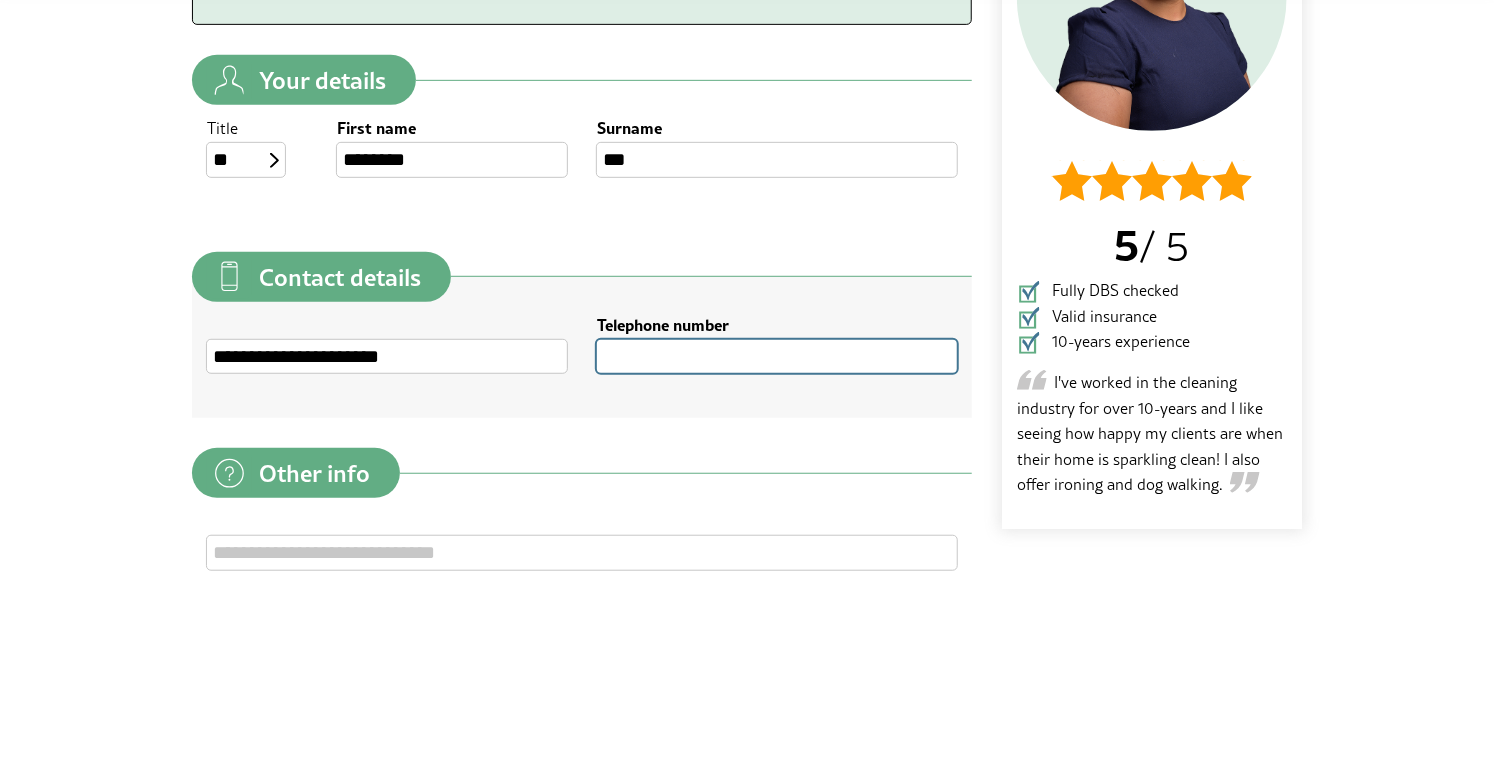 click on "Telephone number" at bounding box center [777, 550] 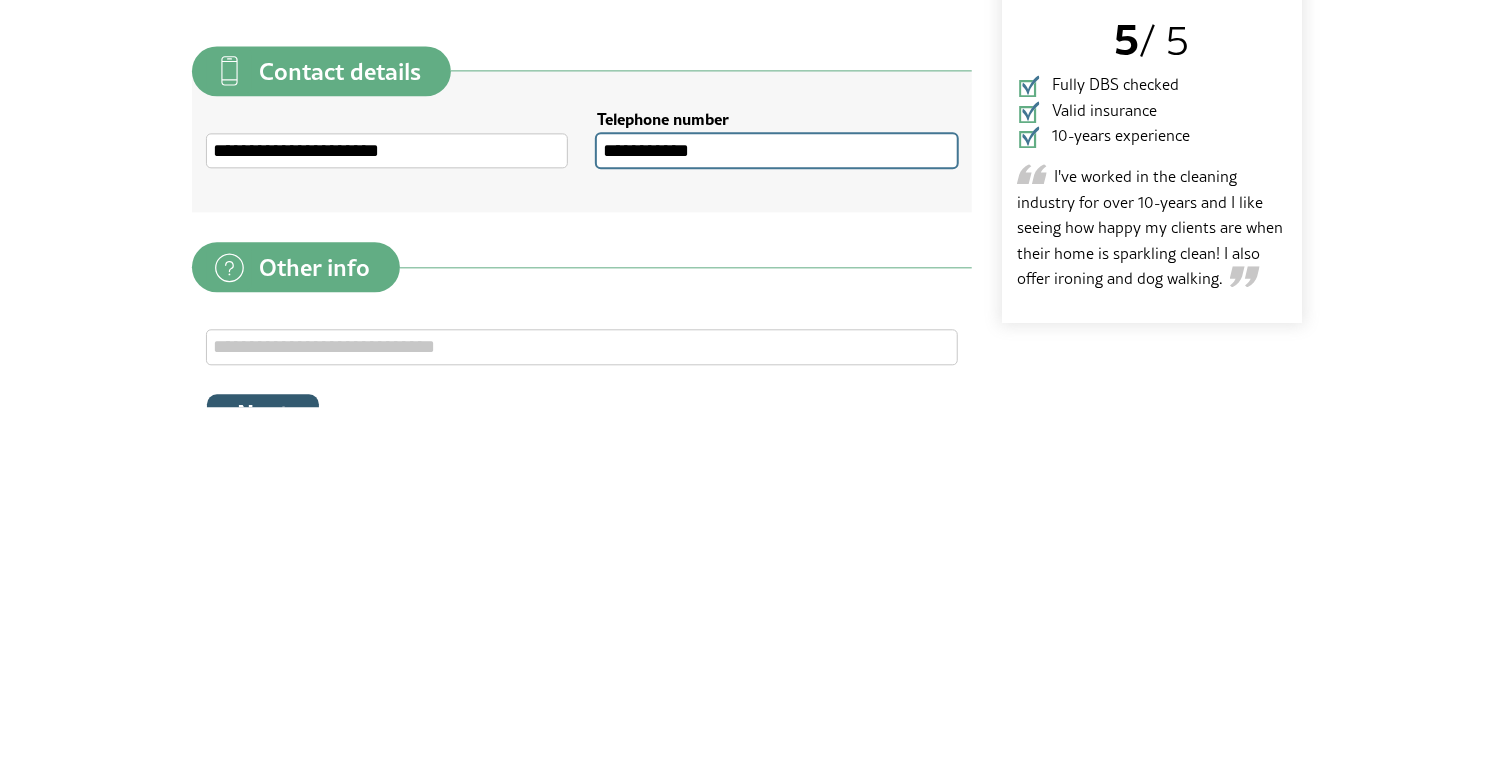 type on "**********" 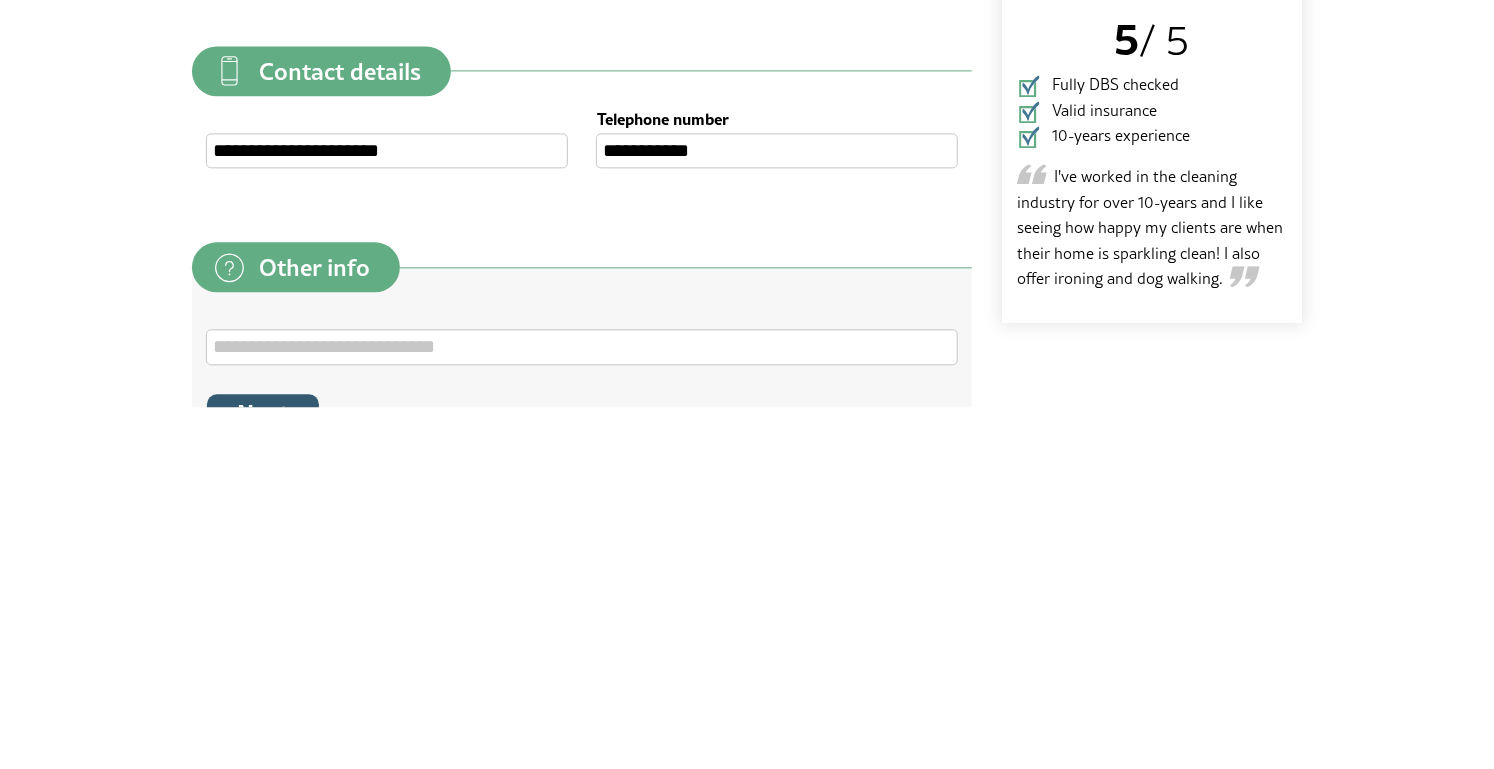 click on "Next" at bounding box center [263, 775] 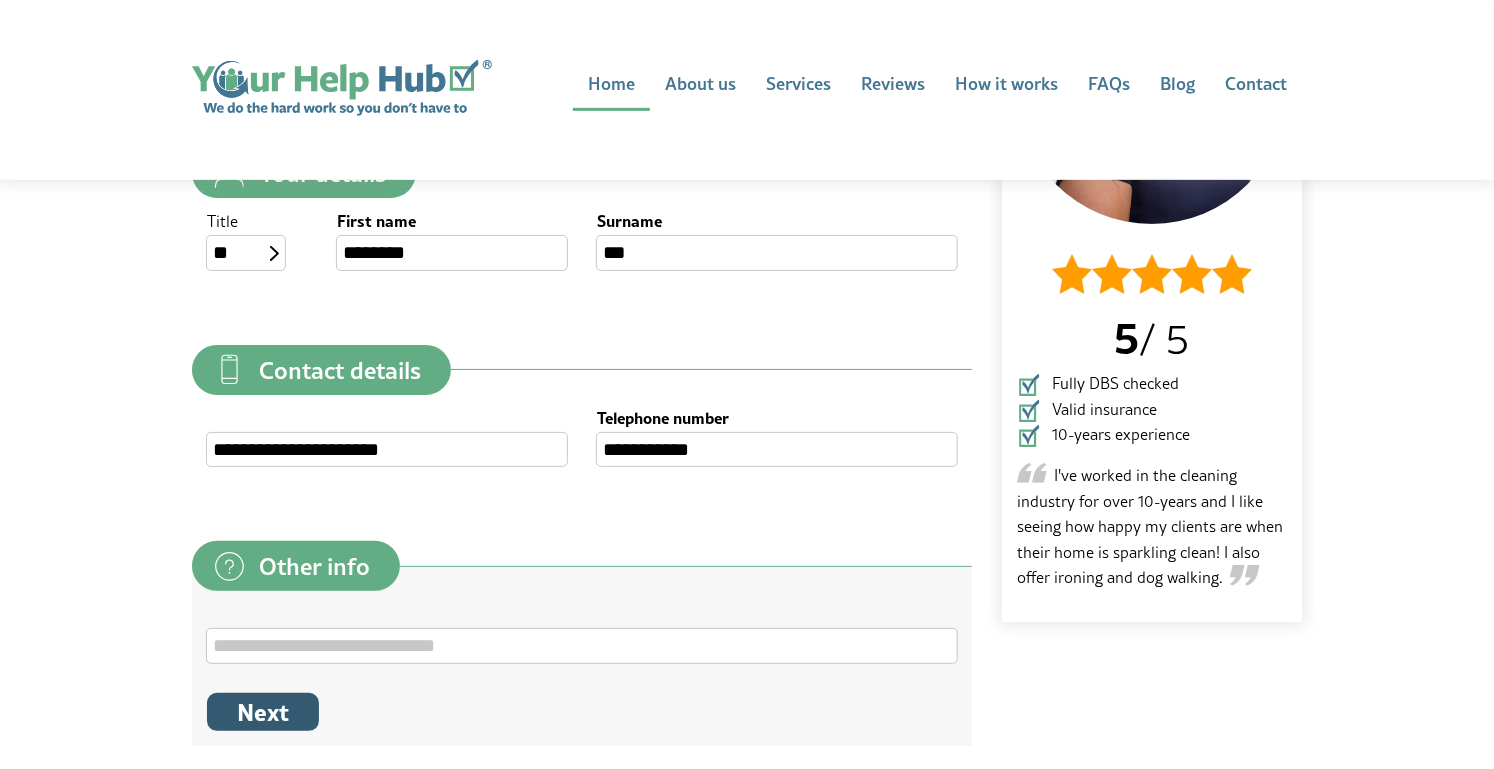 scroll, scrollTop: 474, scrollLeft: 0, axis: vertical 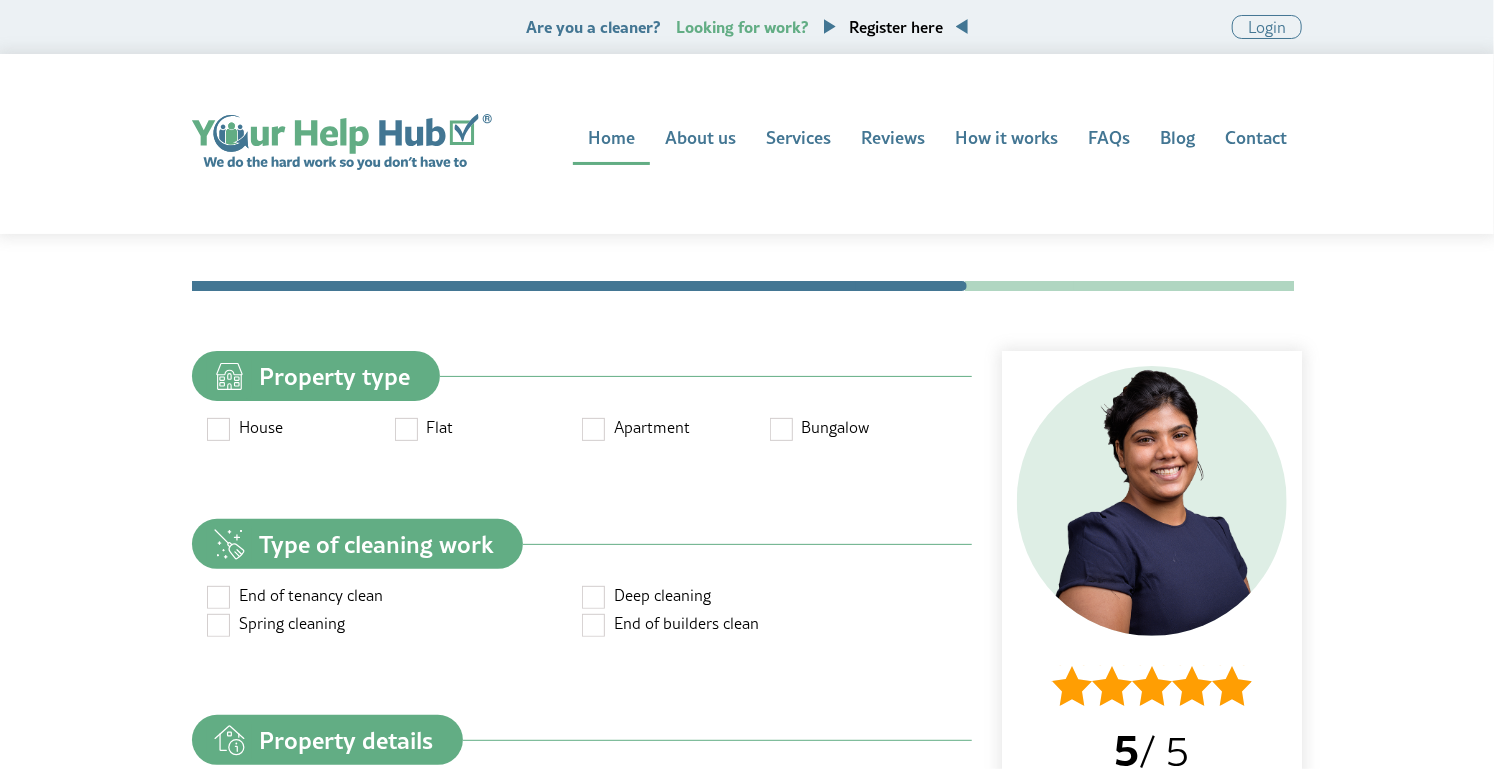 click at bounding box center (594, 596) 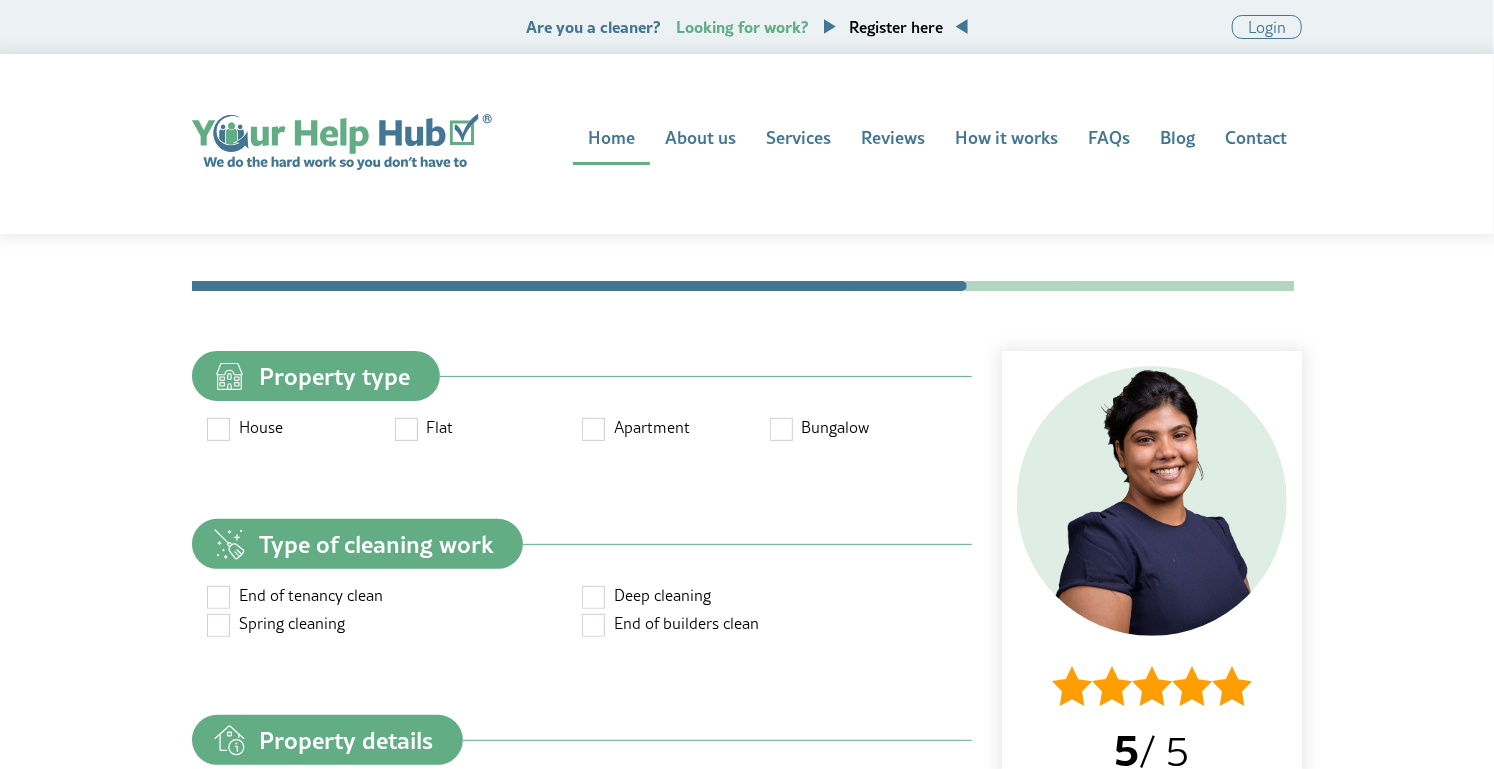 click at bounding box center [594, 428] 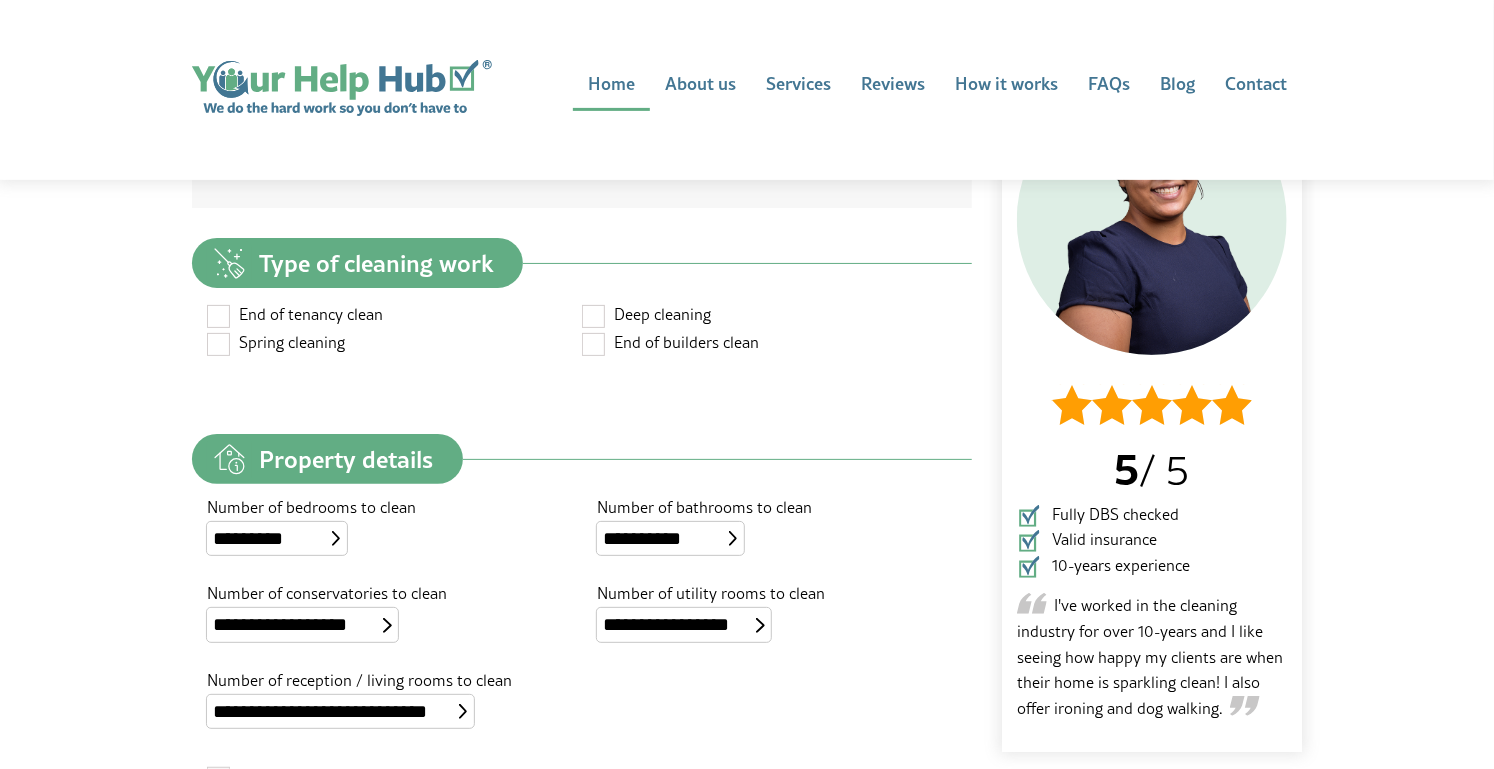 scroll, scrollTop: 281, scrollLeft: 0, axis: vertical 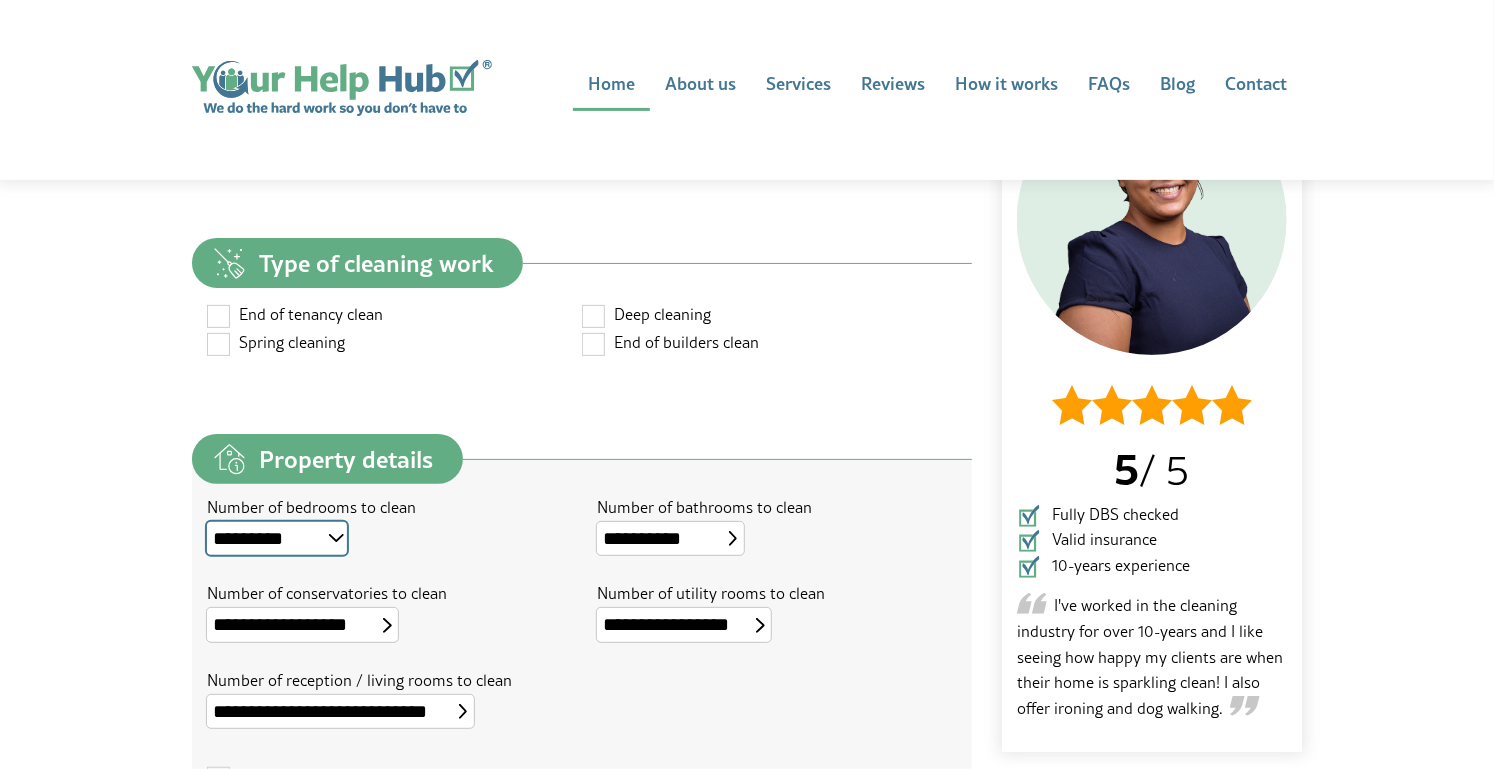 click on "**********" at bounding box center [277, 538] 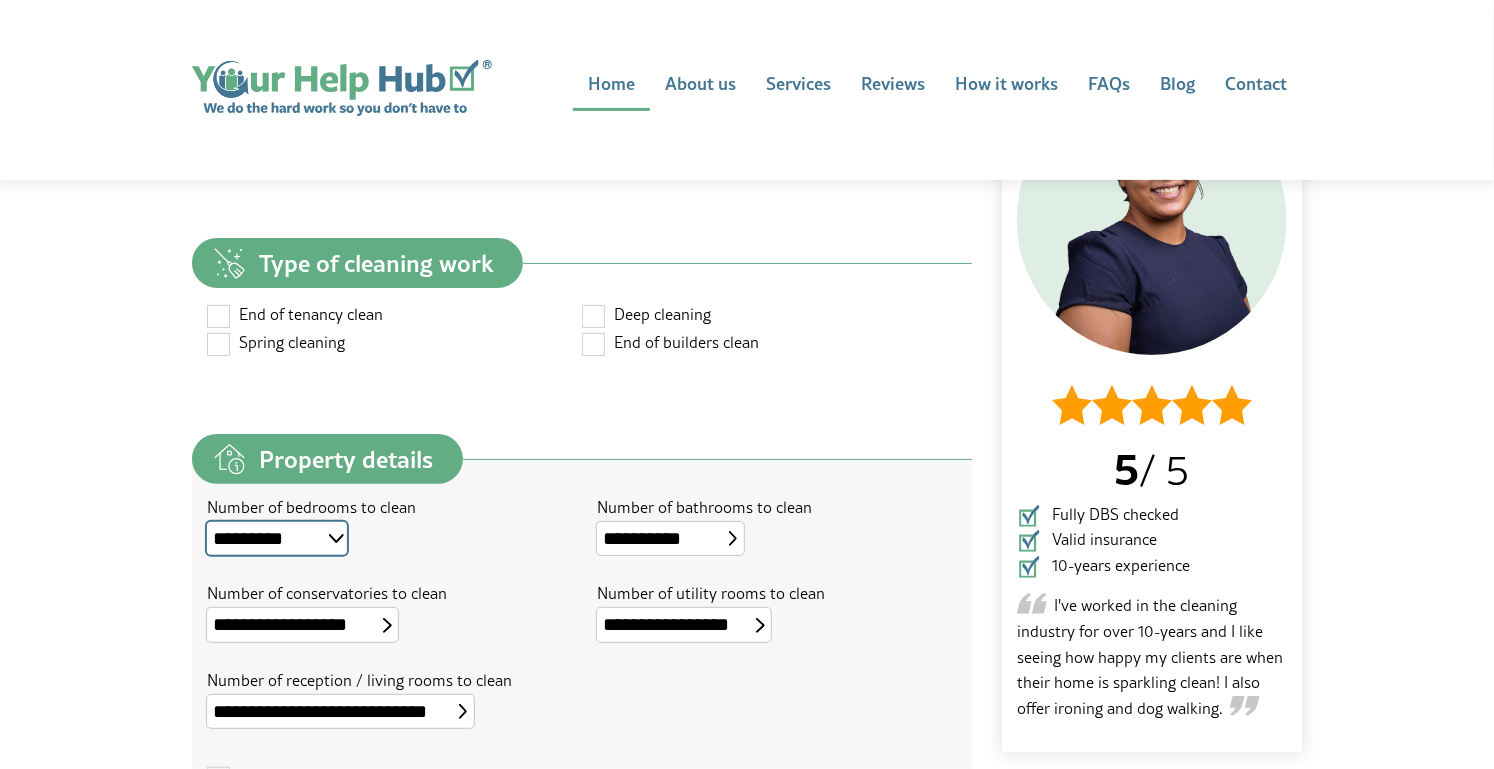 select on "*" 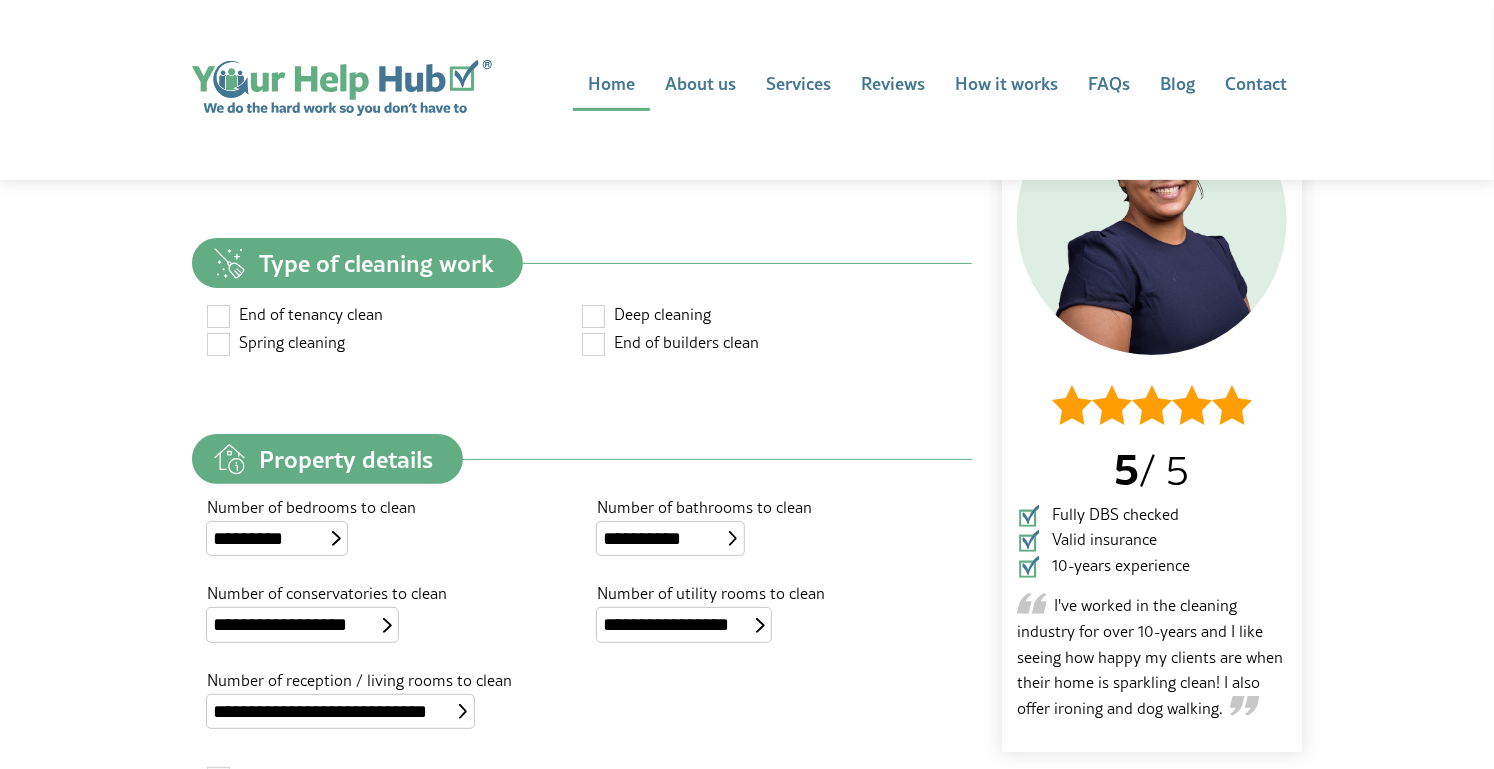click at bounding box center (733, 538) 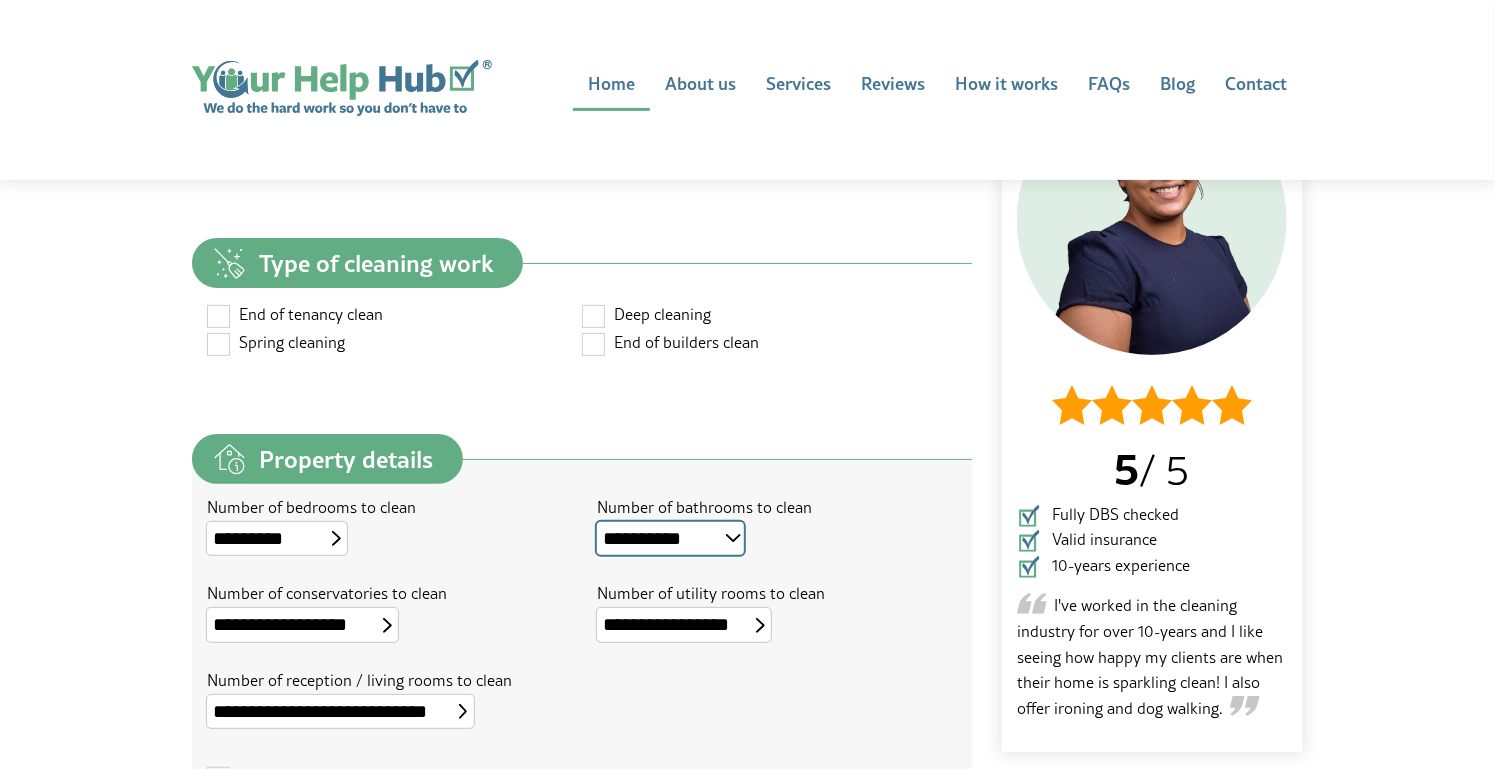 click on "**********" at bounding box center (670, 538) 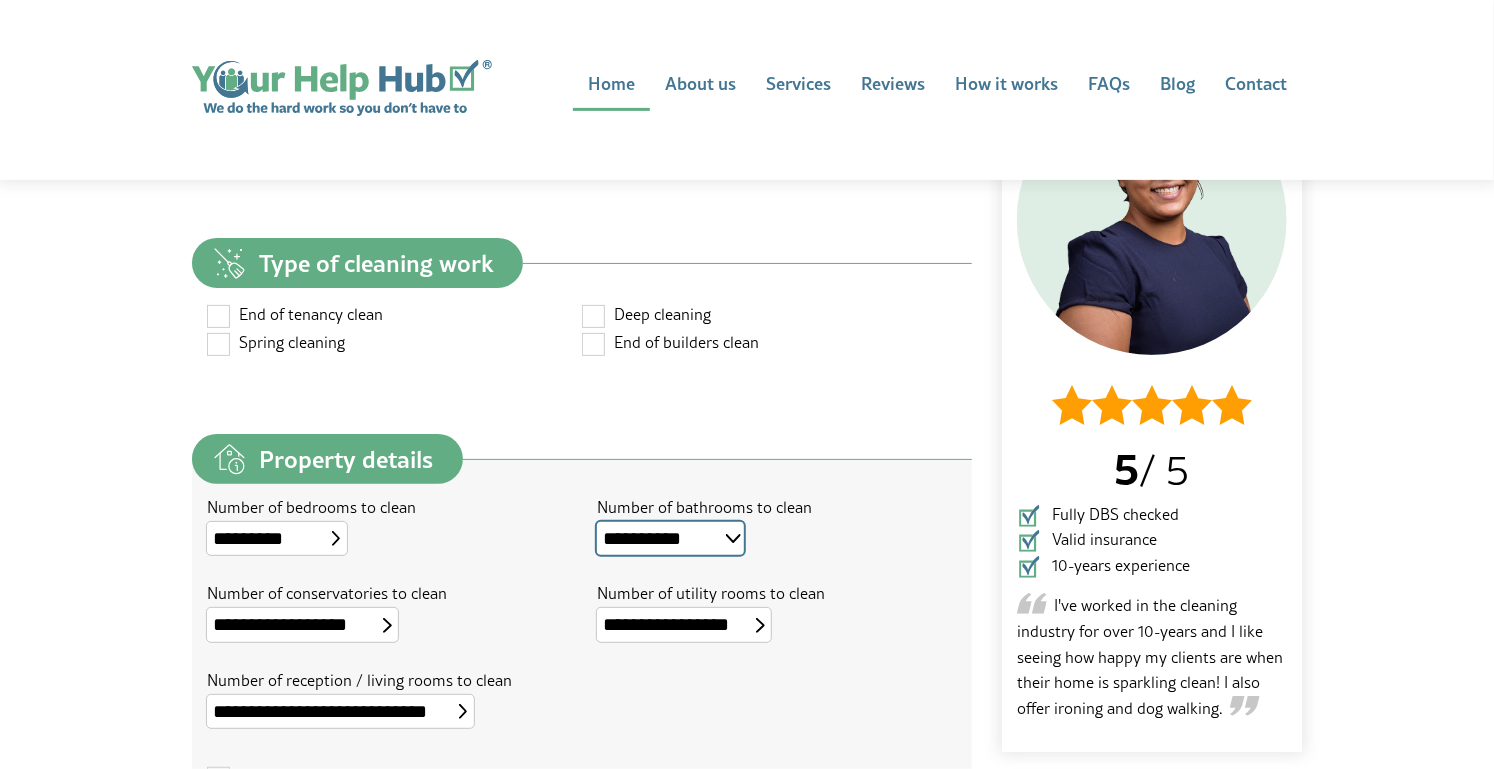 select on "*" 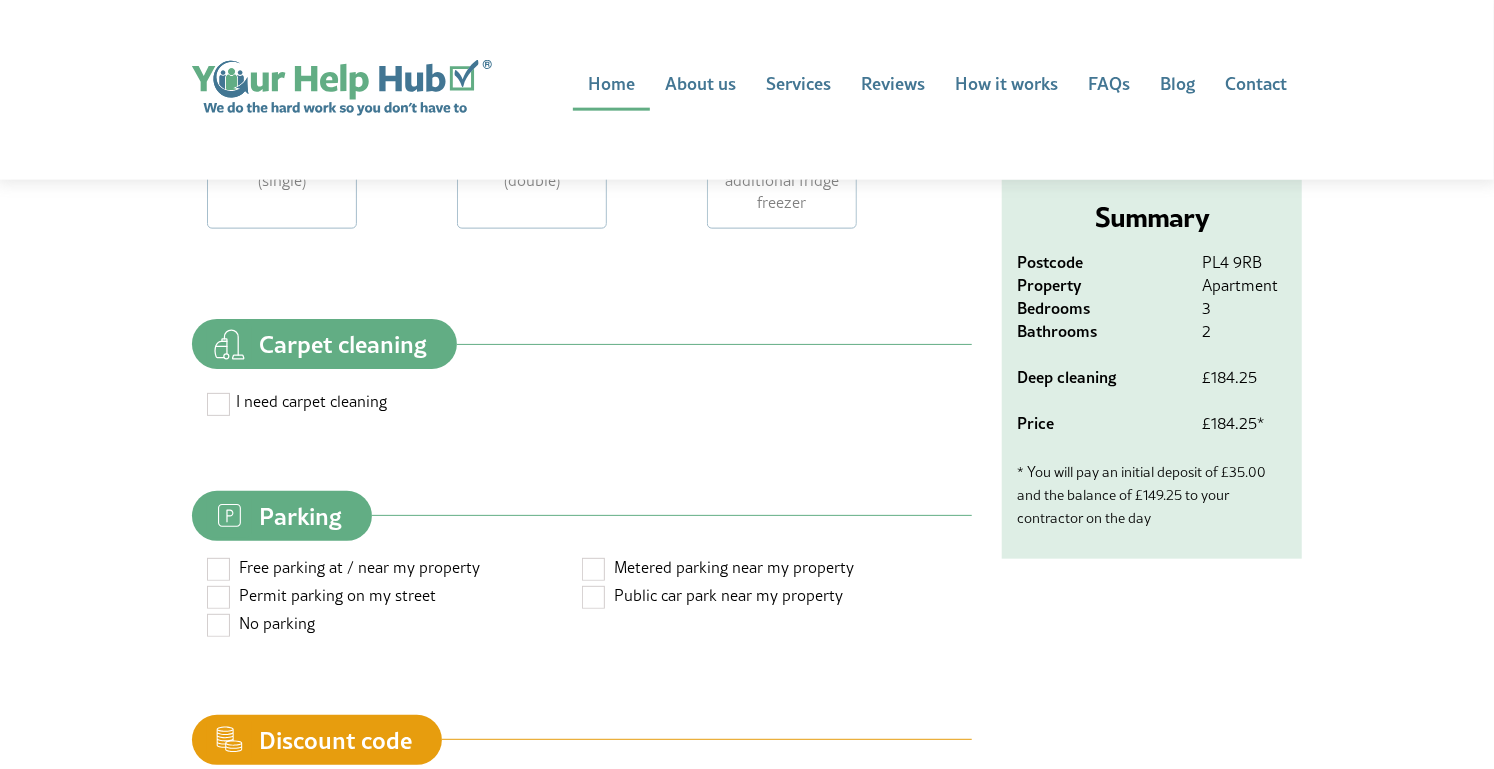 scroll, scrollTop: 1208, scrollLeft: 0, axis: vertical 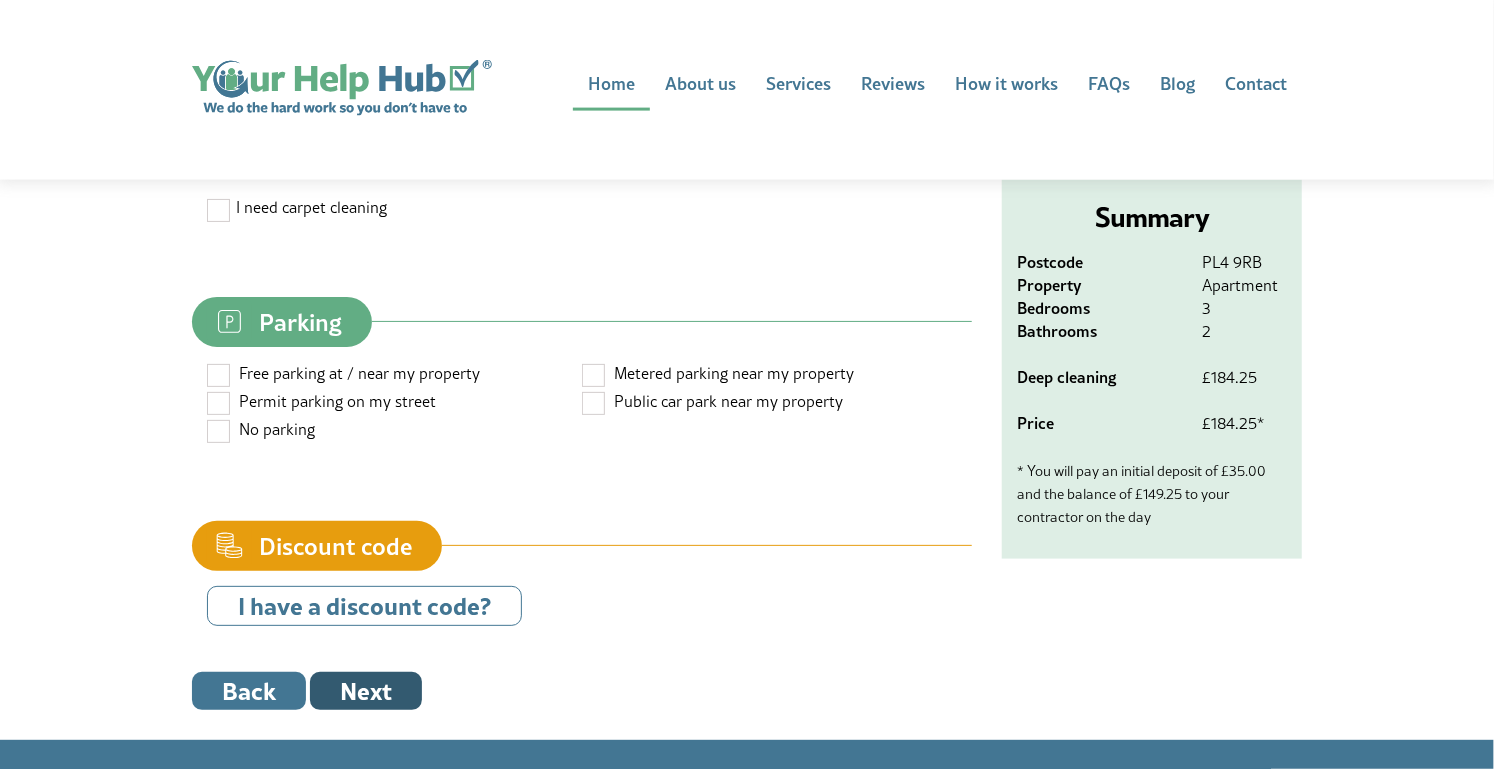 click on "Next" at bounding box center [366, 691] 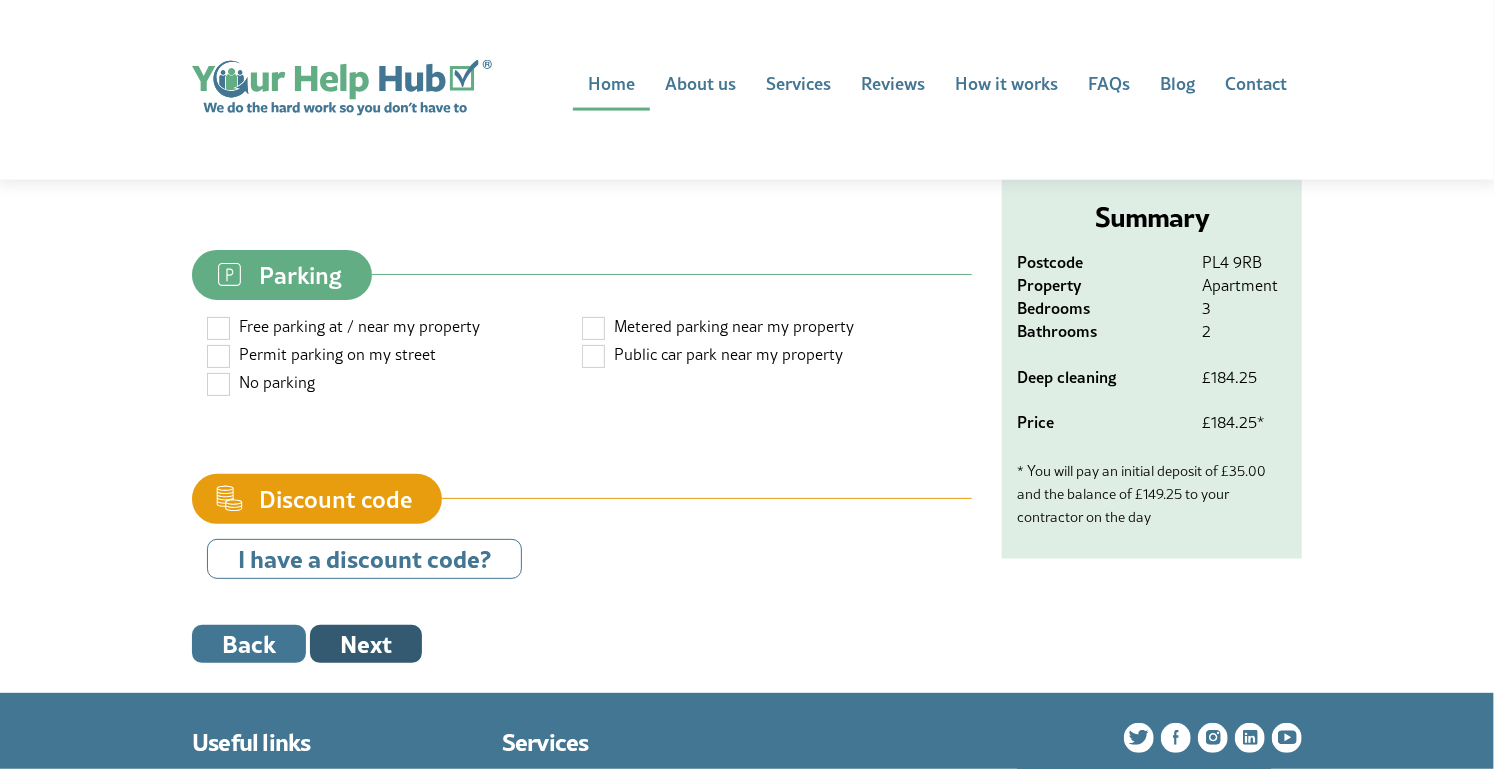 scroll, scrollTop: 1496, scrollLeft: 0, axis: vertical 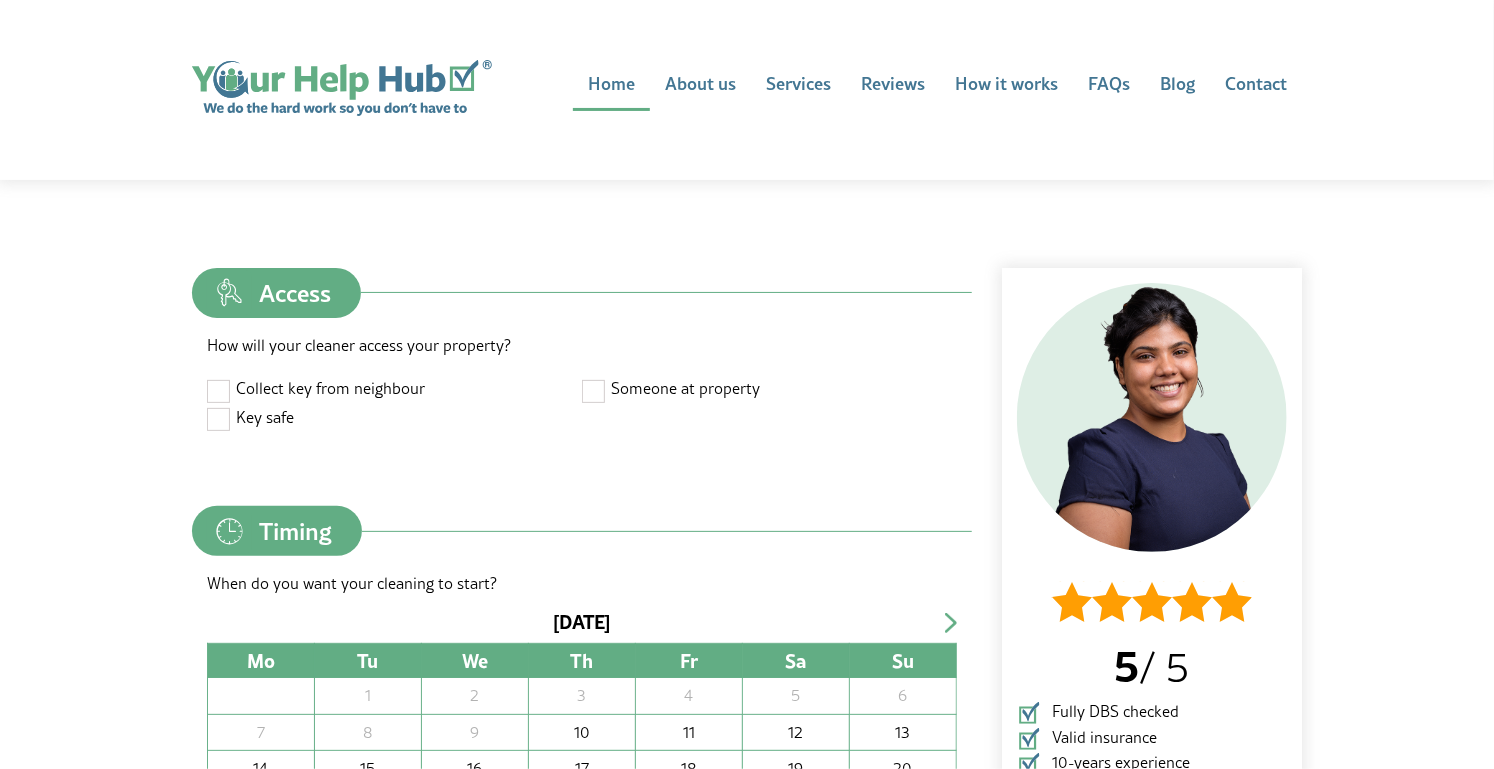 click on "Key safe" at bounding box center (394, 417) 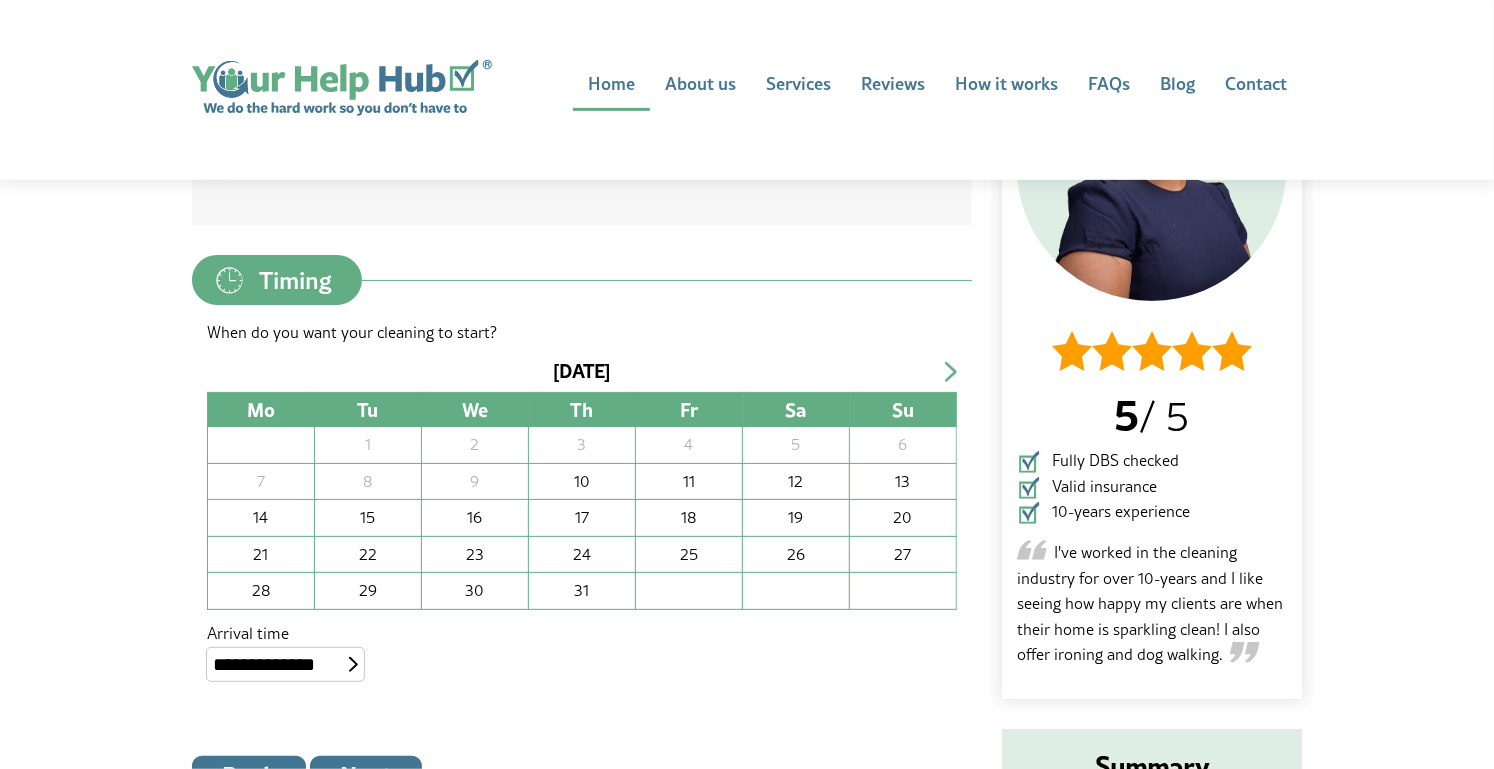 scroll, scrollTop: 364, scrollLeft: 0, axis: vertical 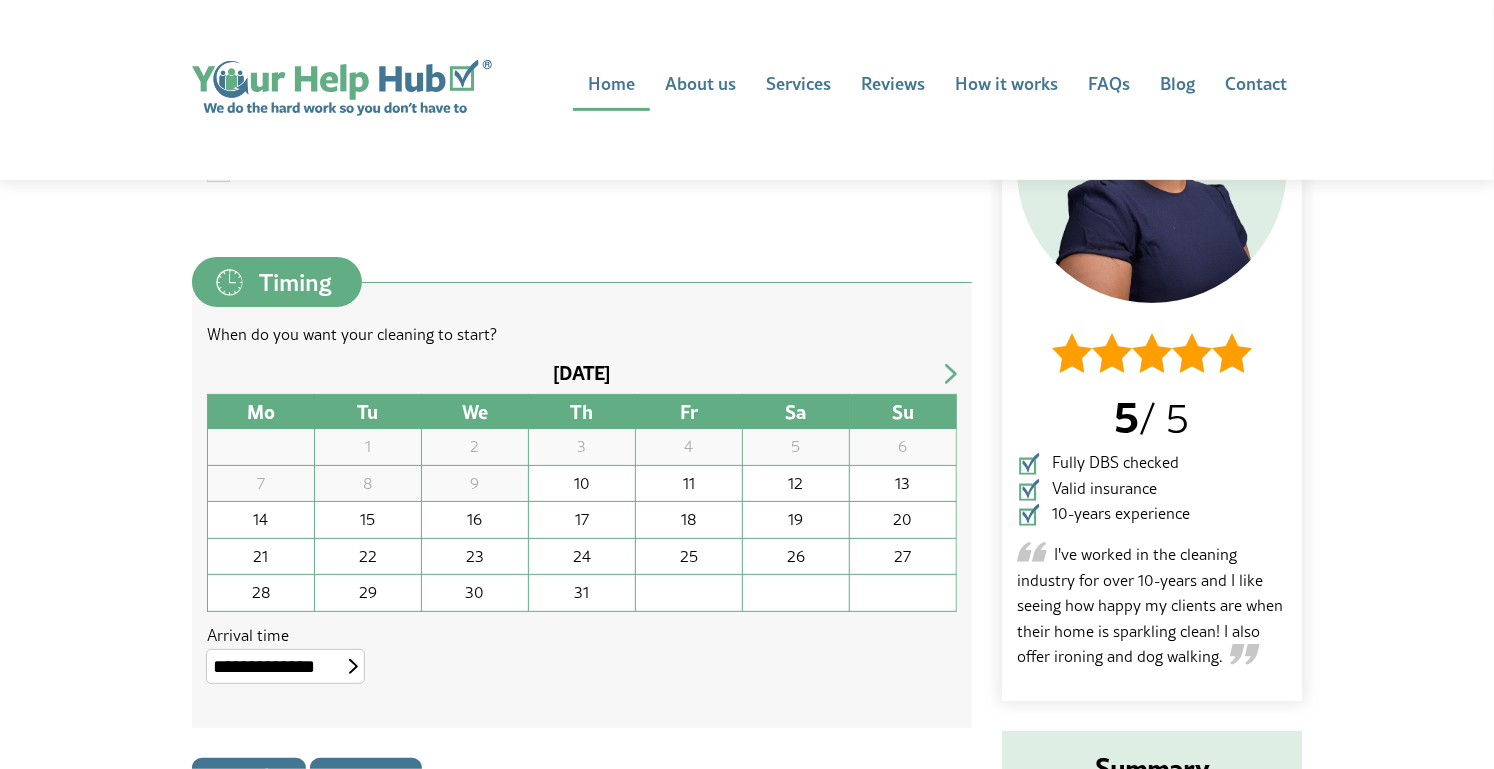 click on "18" at bounding box center (689, 519) 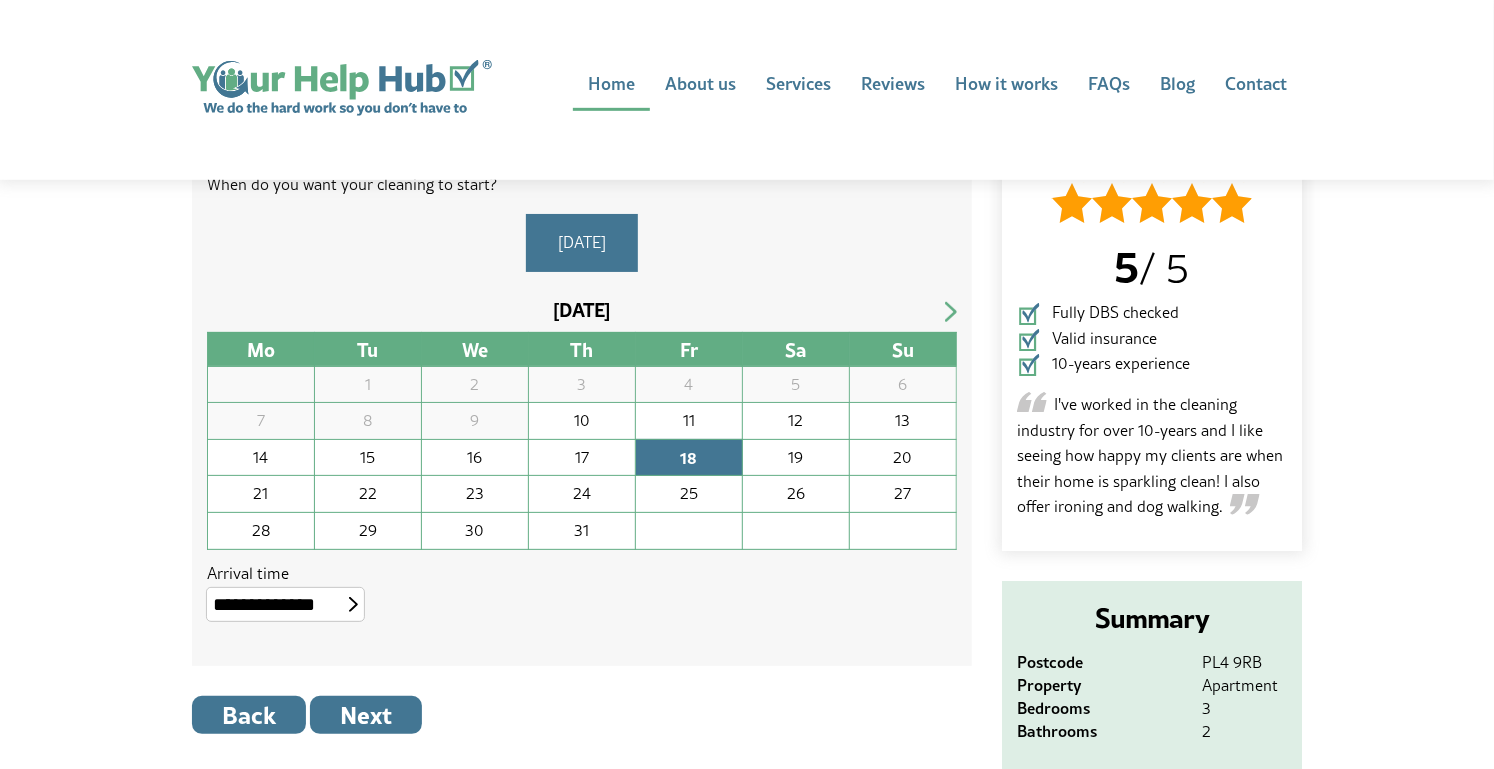 scroll, scrollTop: 507, scrollLeft: 0, axis: vertical 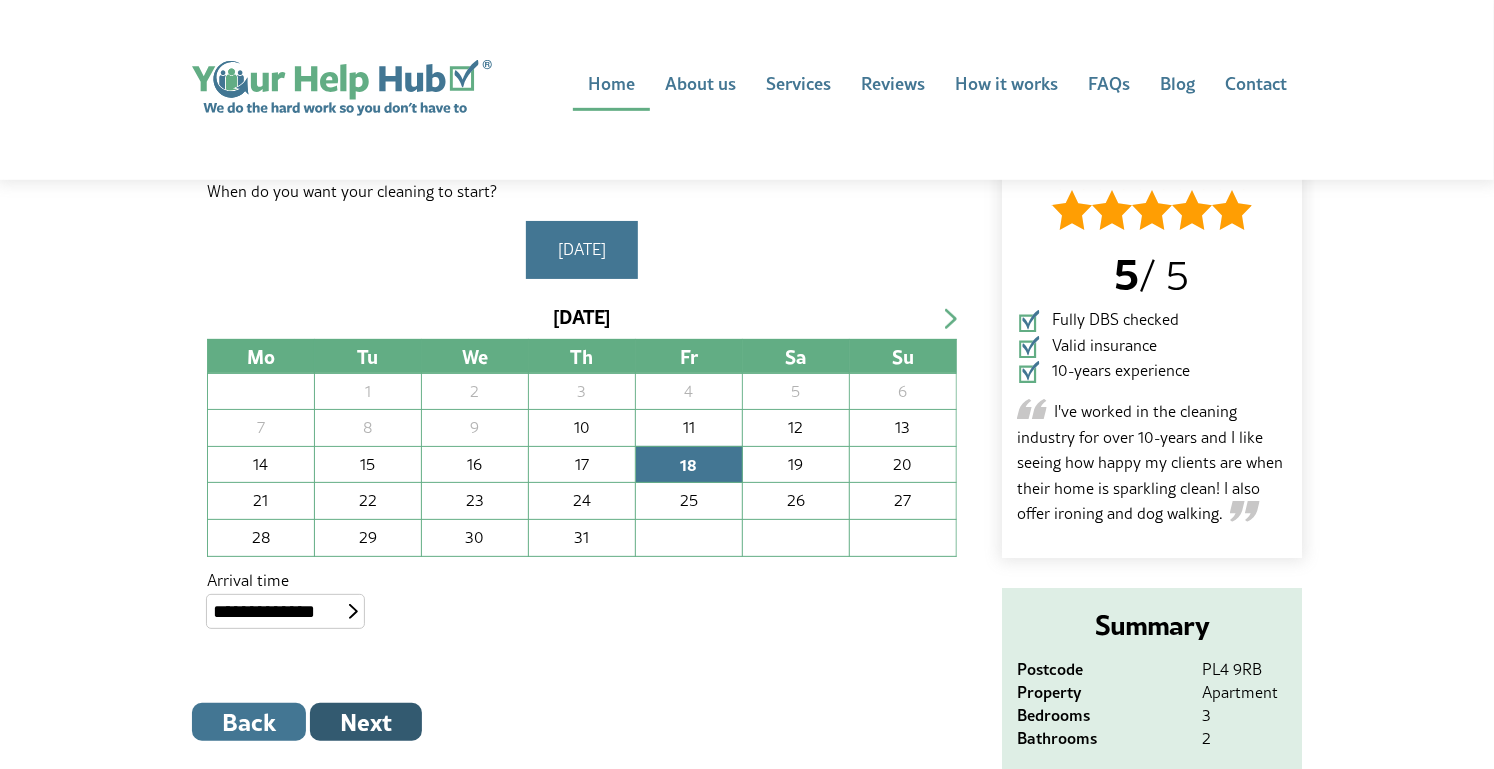 click on "Next" at bounding box center (366, 722) 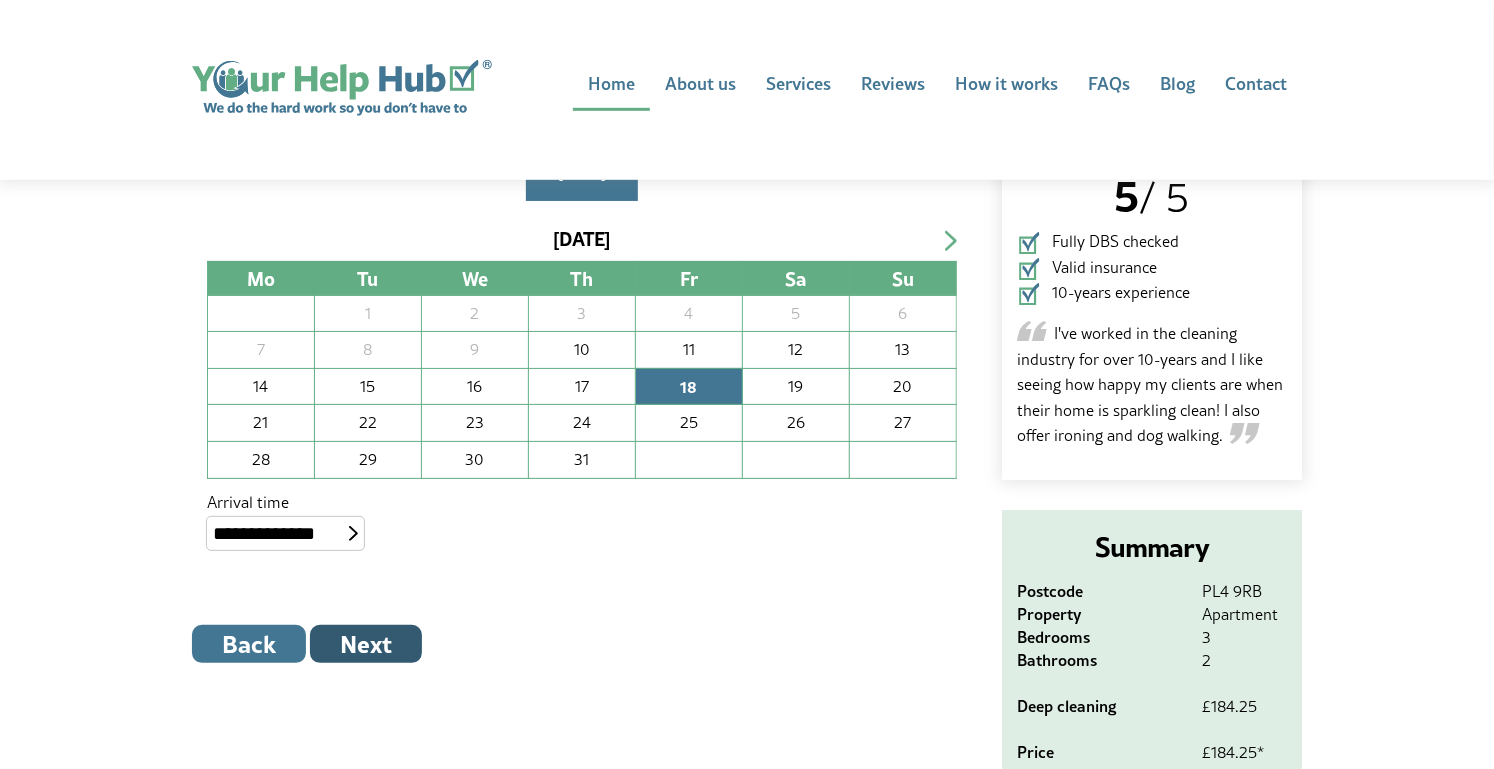 scroll, scrollTop: 601, scrollLeft: 0, axis: vertical 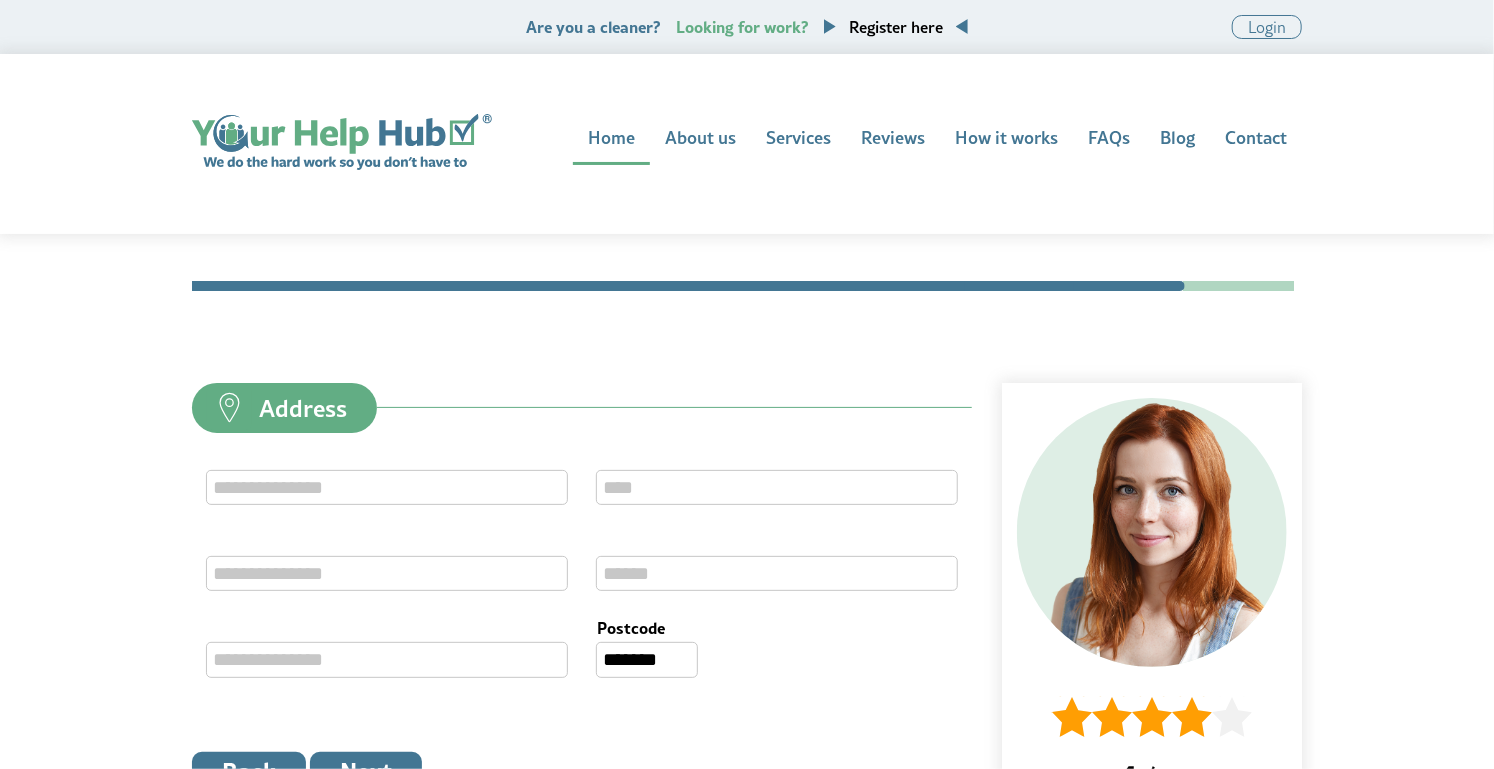 click at bounding box center (1152, 533) 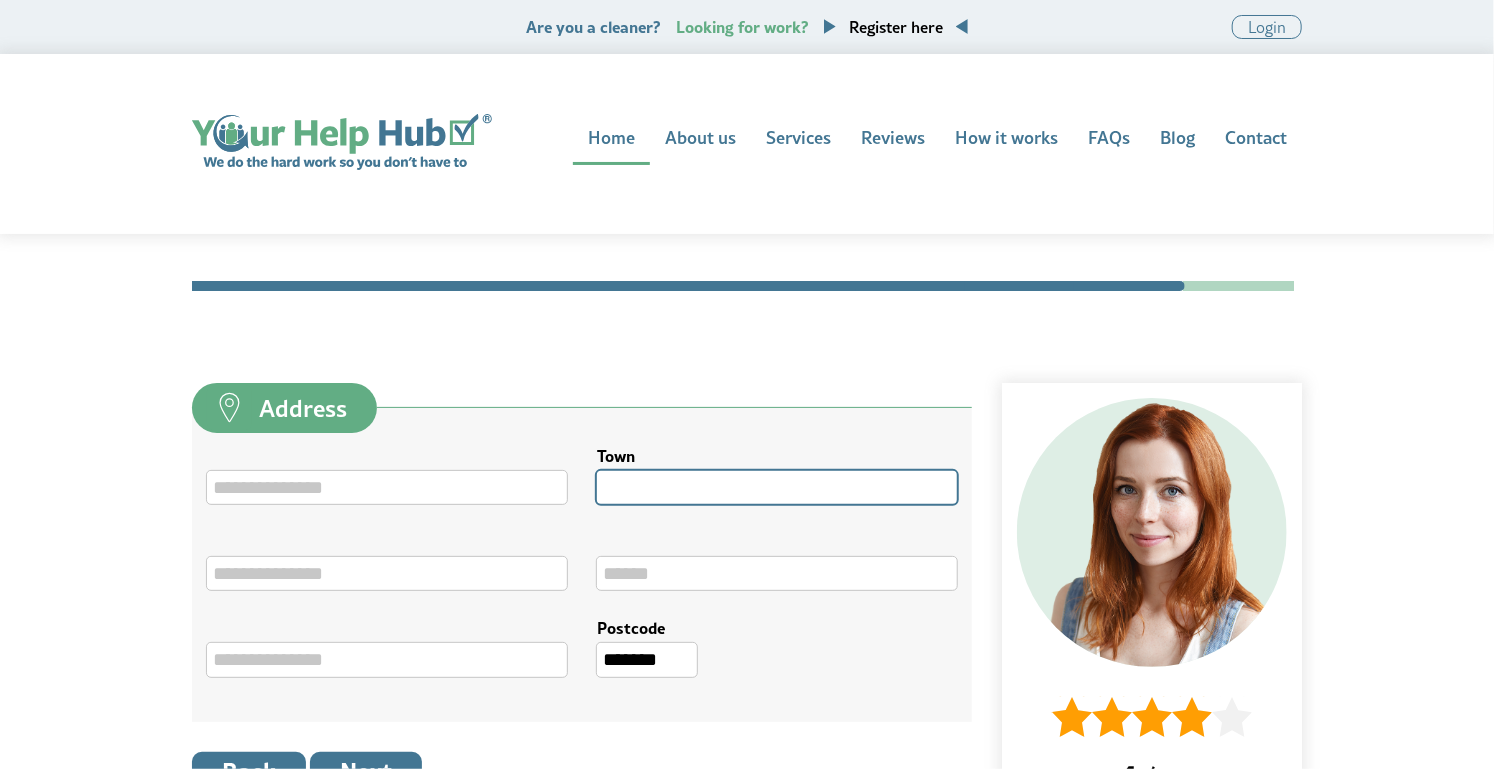 click on "Town" at bounding box center (777, 487) 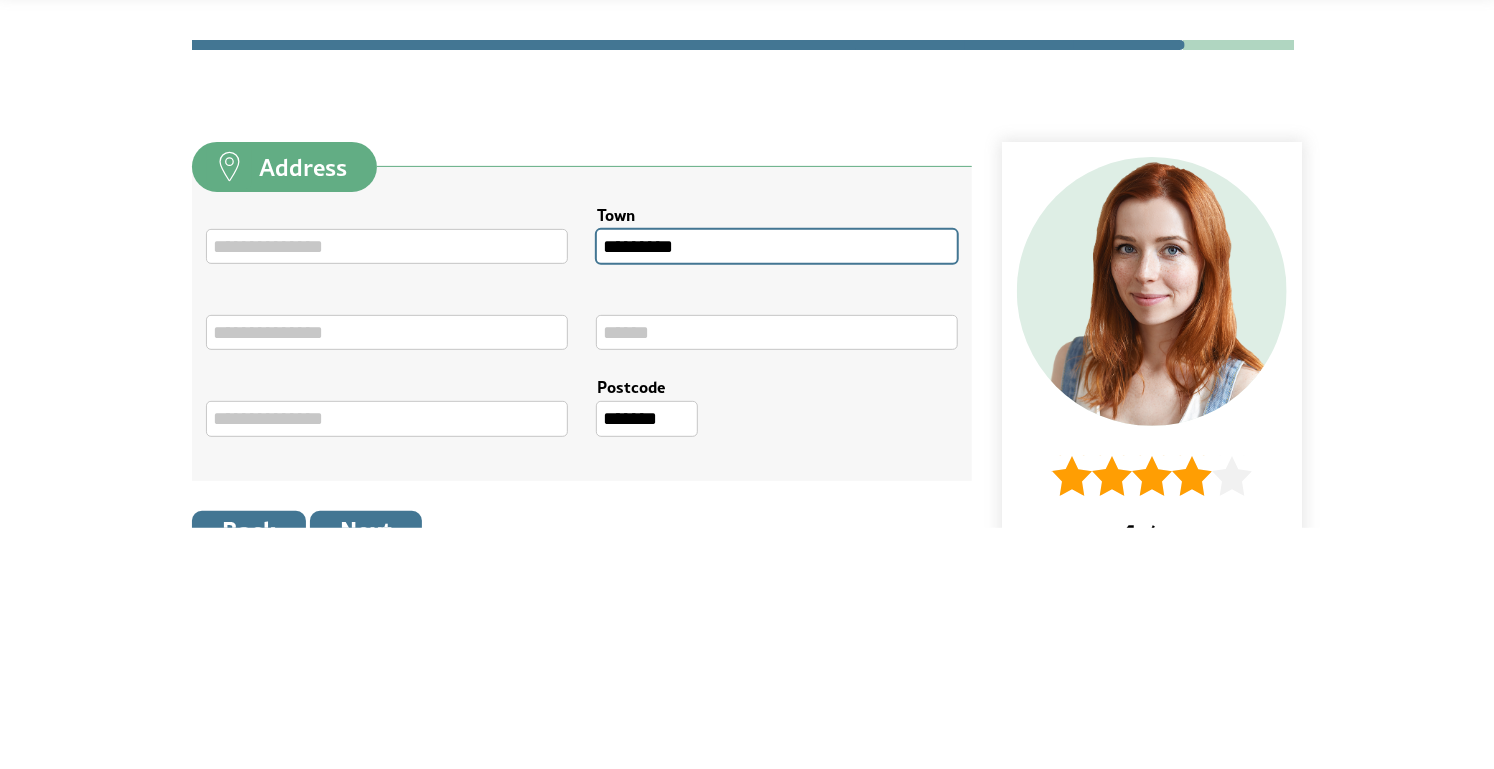 type on "********" 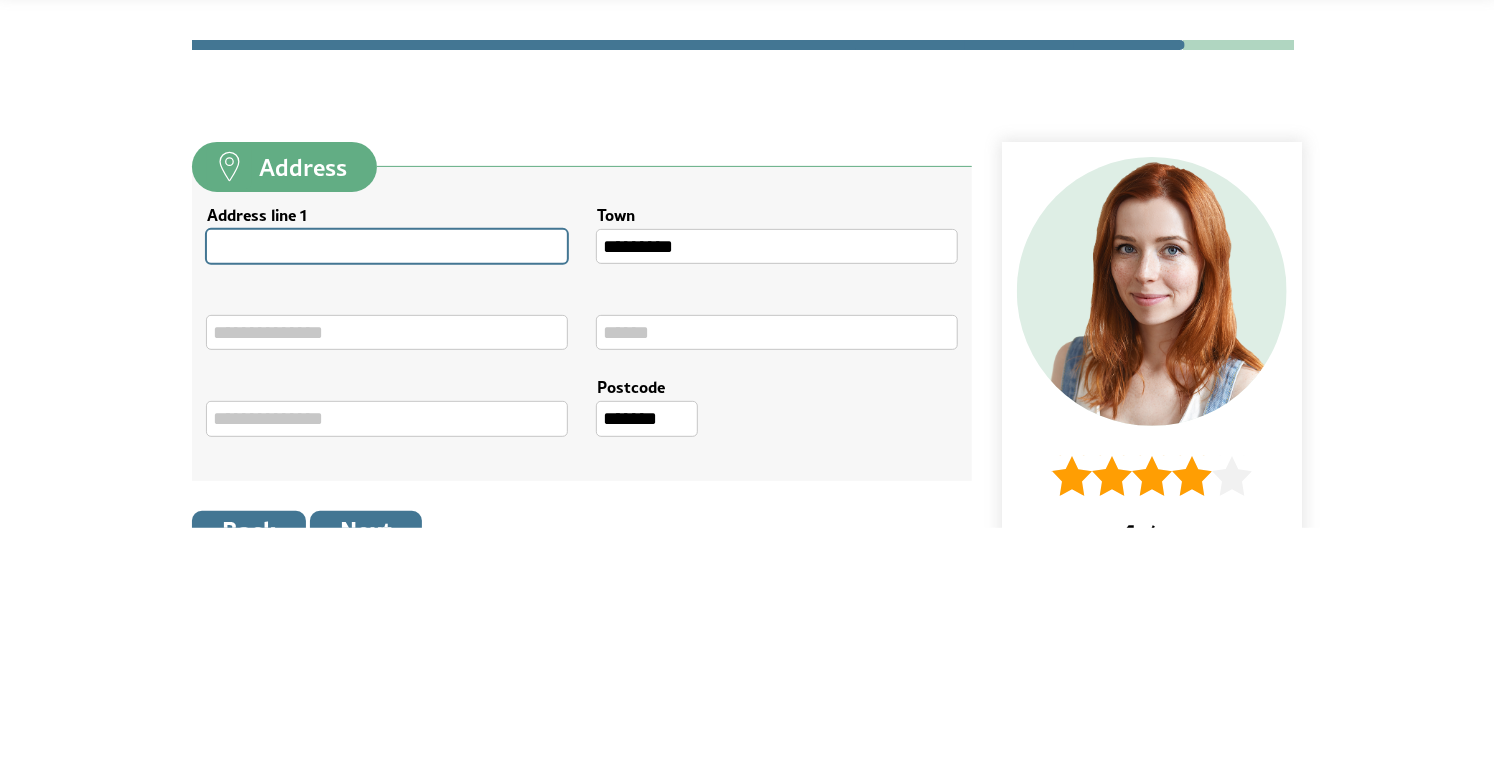click on "Address line 1" at bounding box center (387, 487) 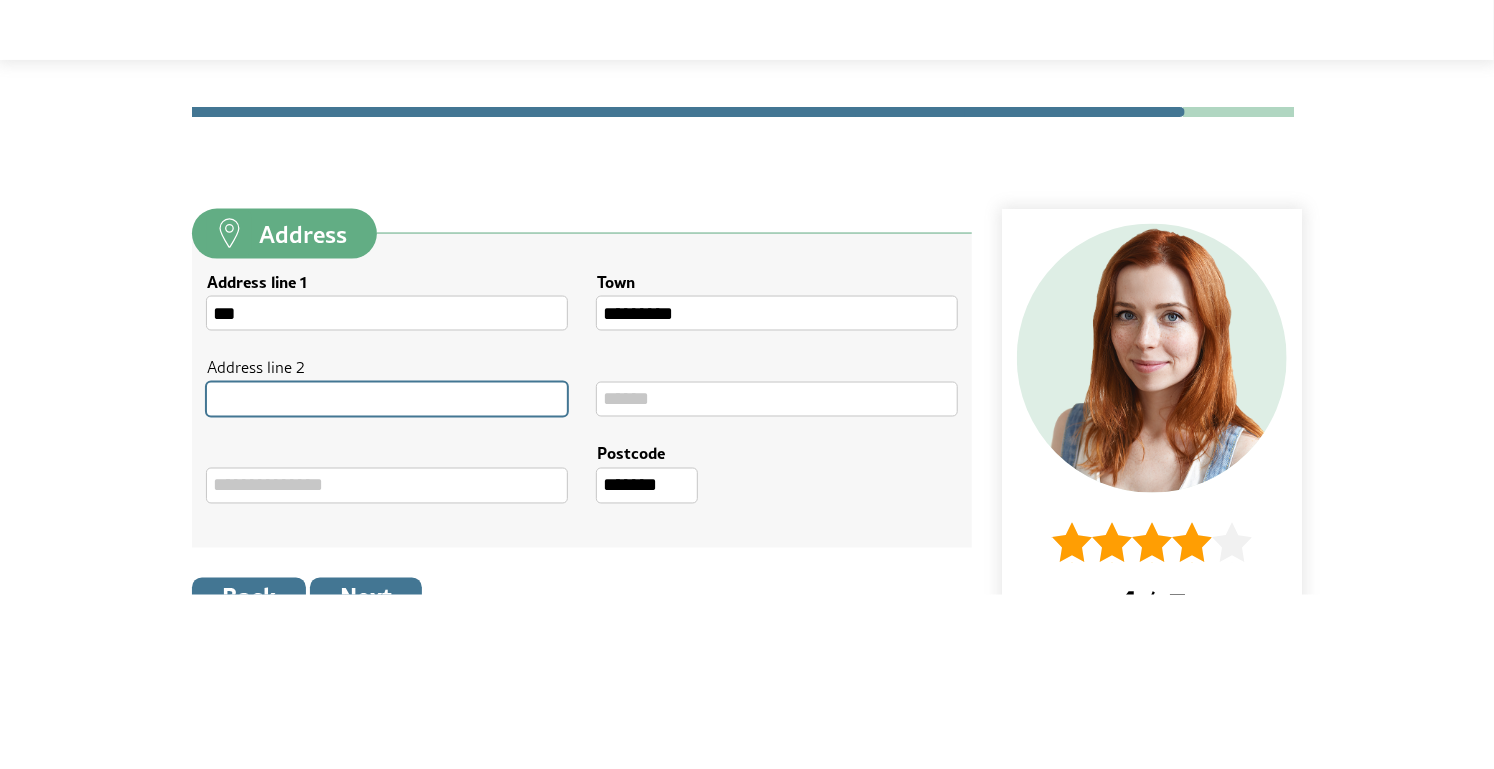 click on "Address line 2" at bounding box center [387, 573] 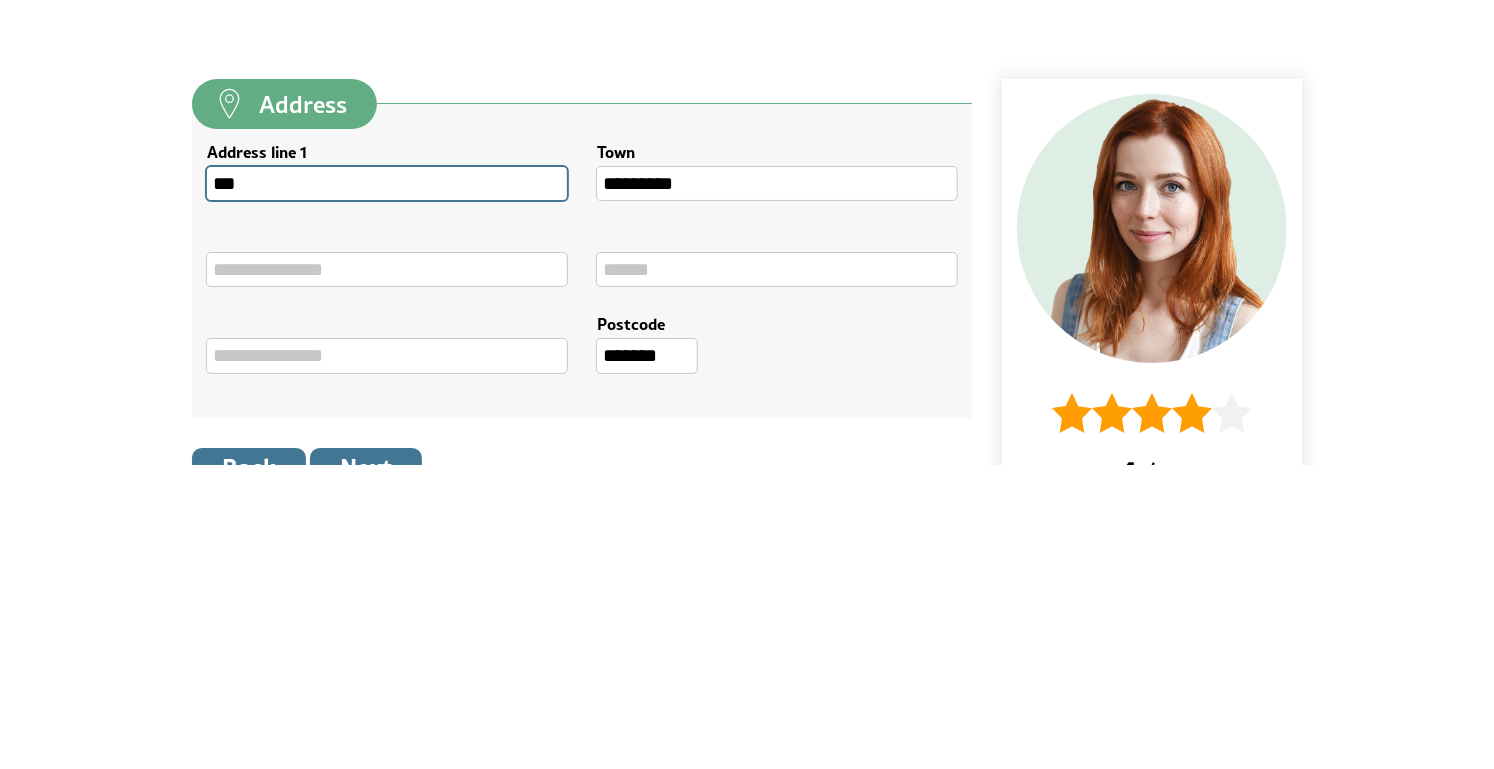 click on "**" at bounding box center [387, 487] 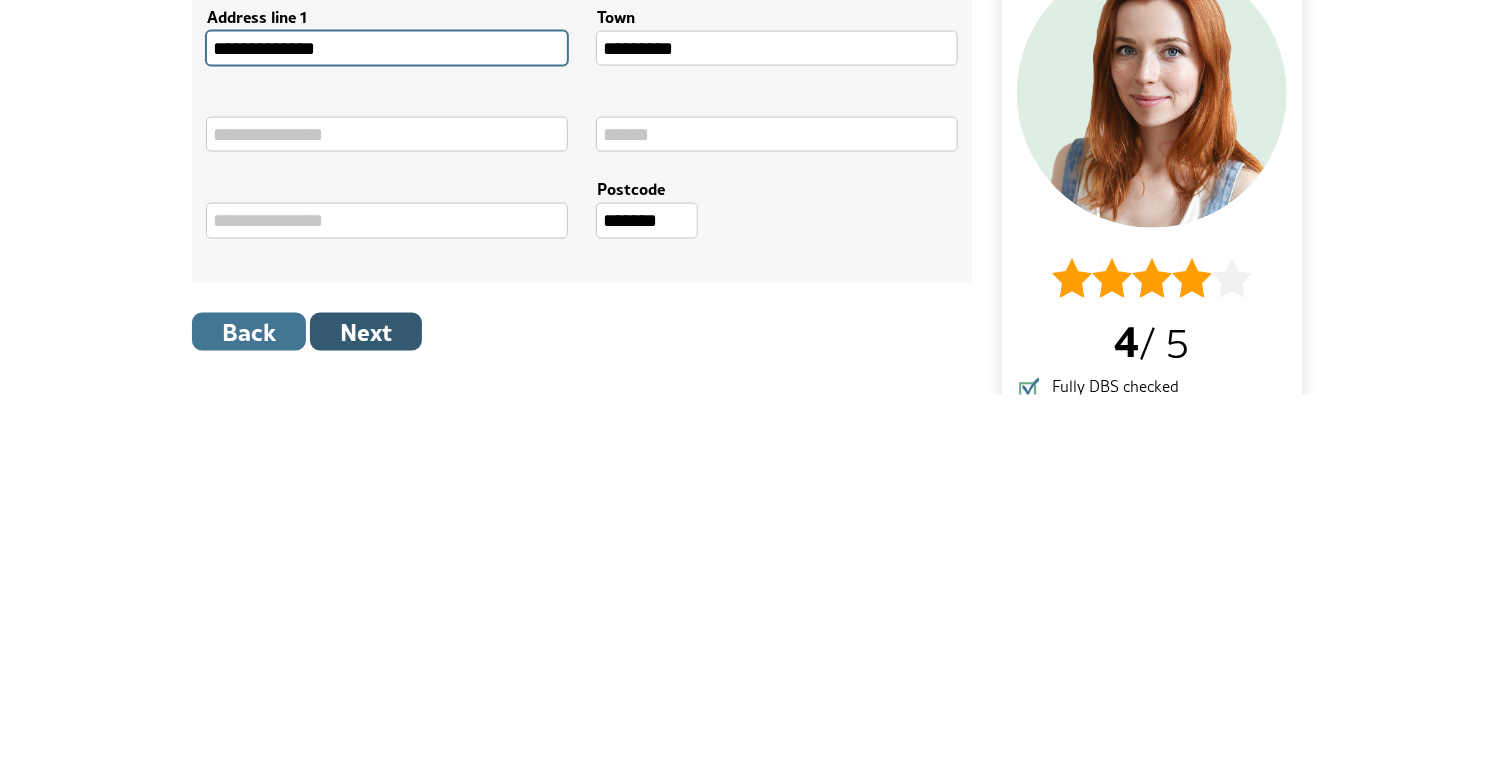 type on "**********" 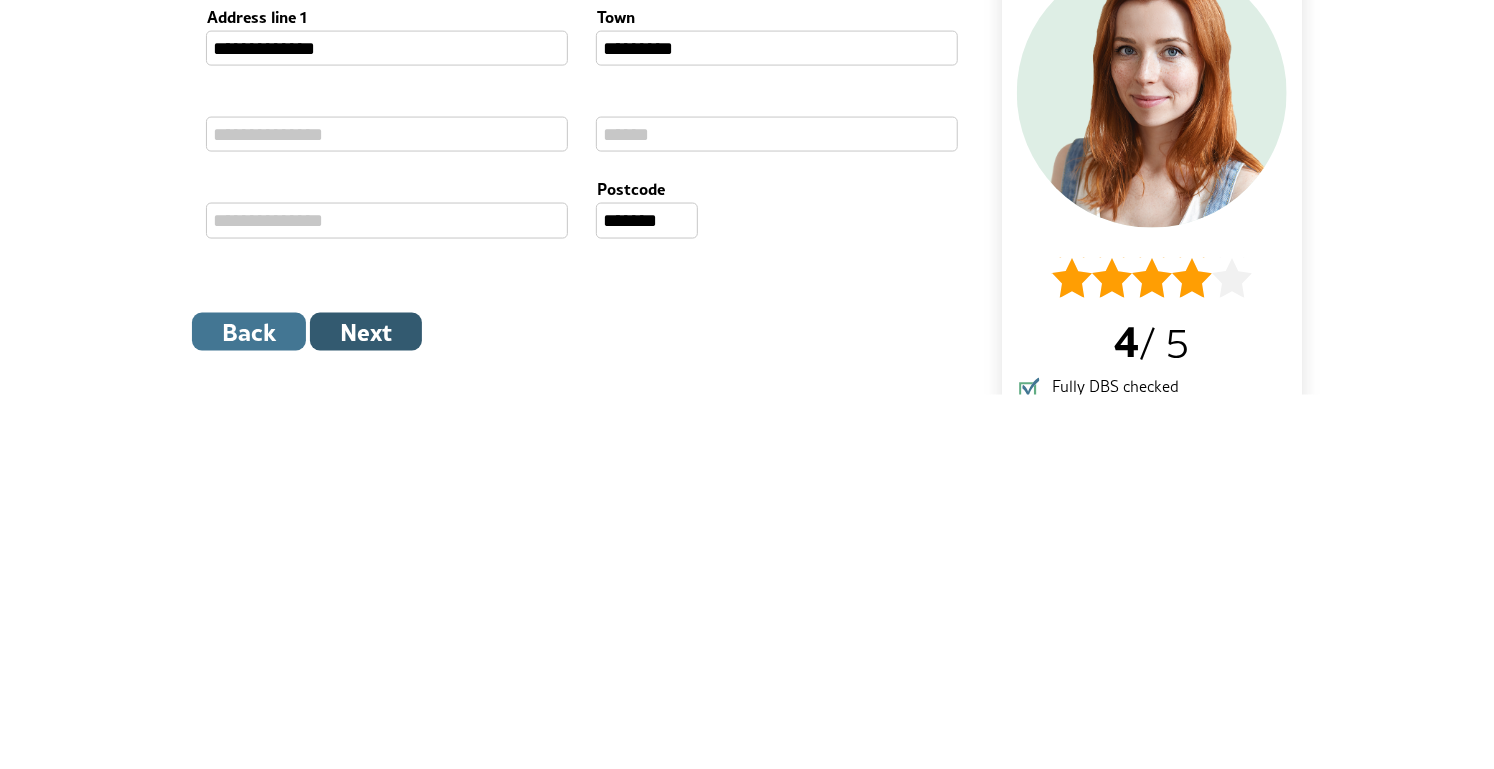 click on "Next" at bounding box center [366, 706] 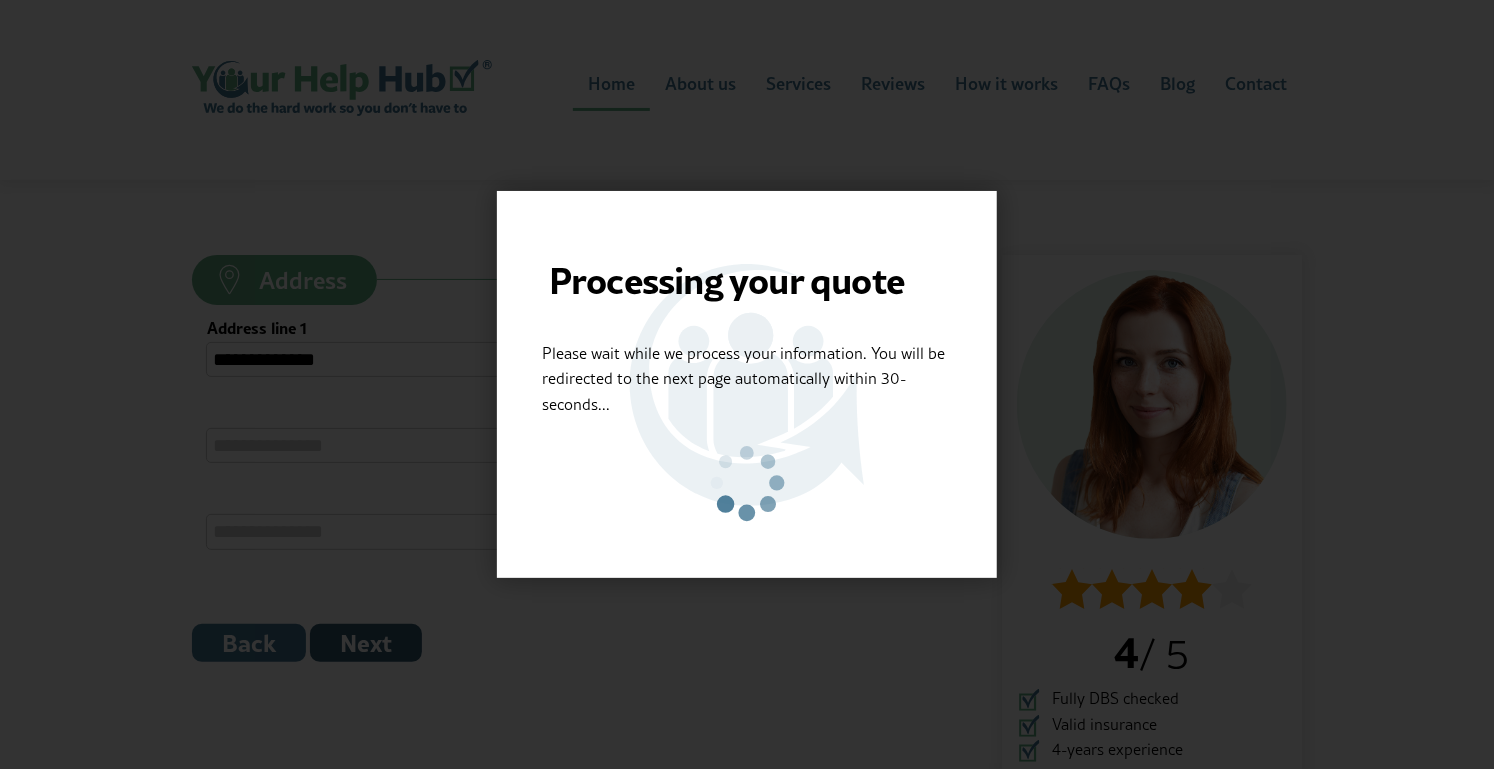 scroll, scrollTop: 159, scrollLeft: 0, axis: vertical 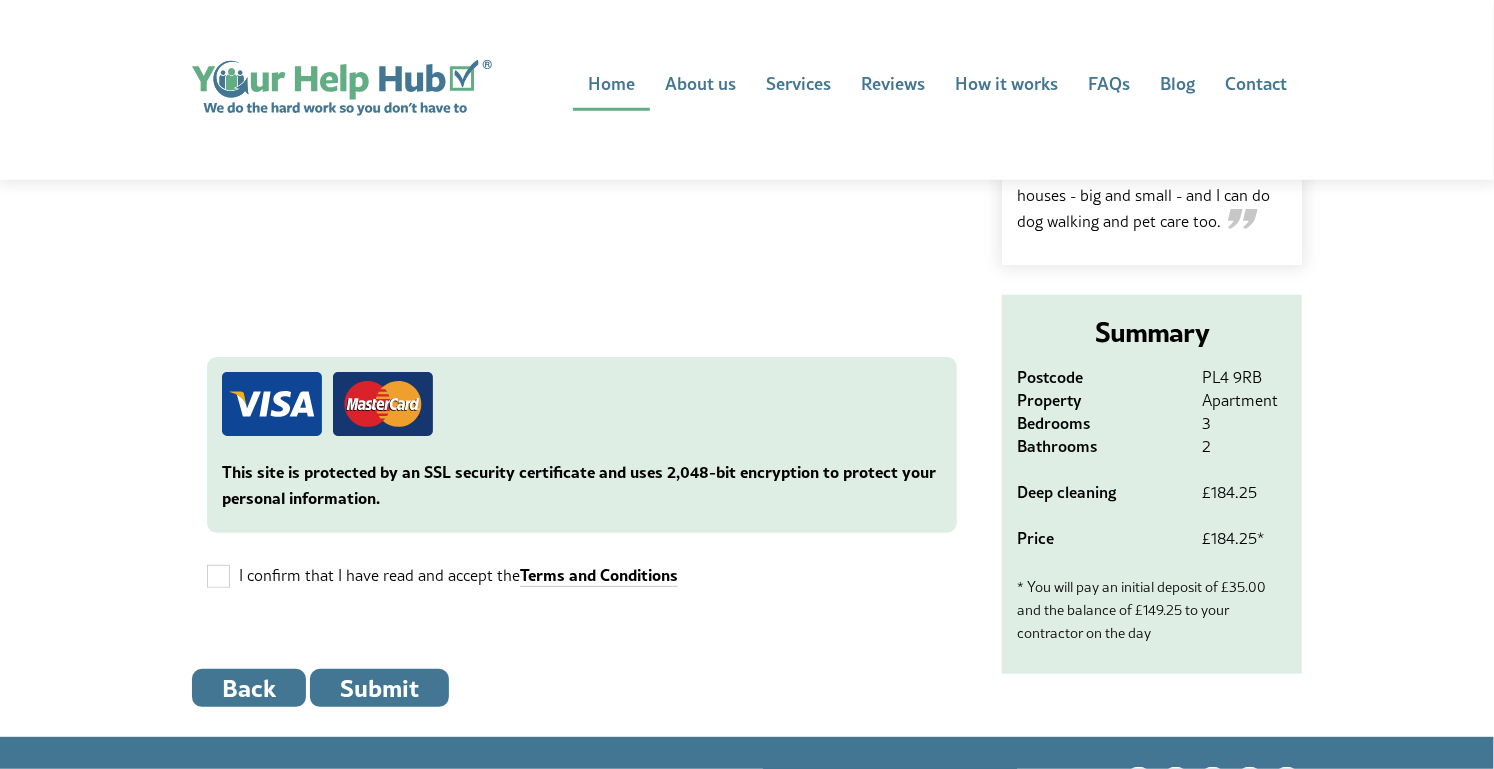 click on "I confirm that I have read and accept the  Terms and Conditions" at bounding box center [458, 575] 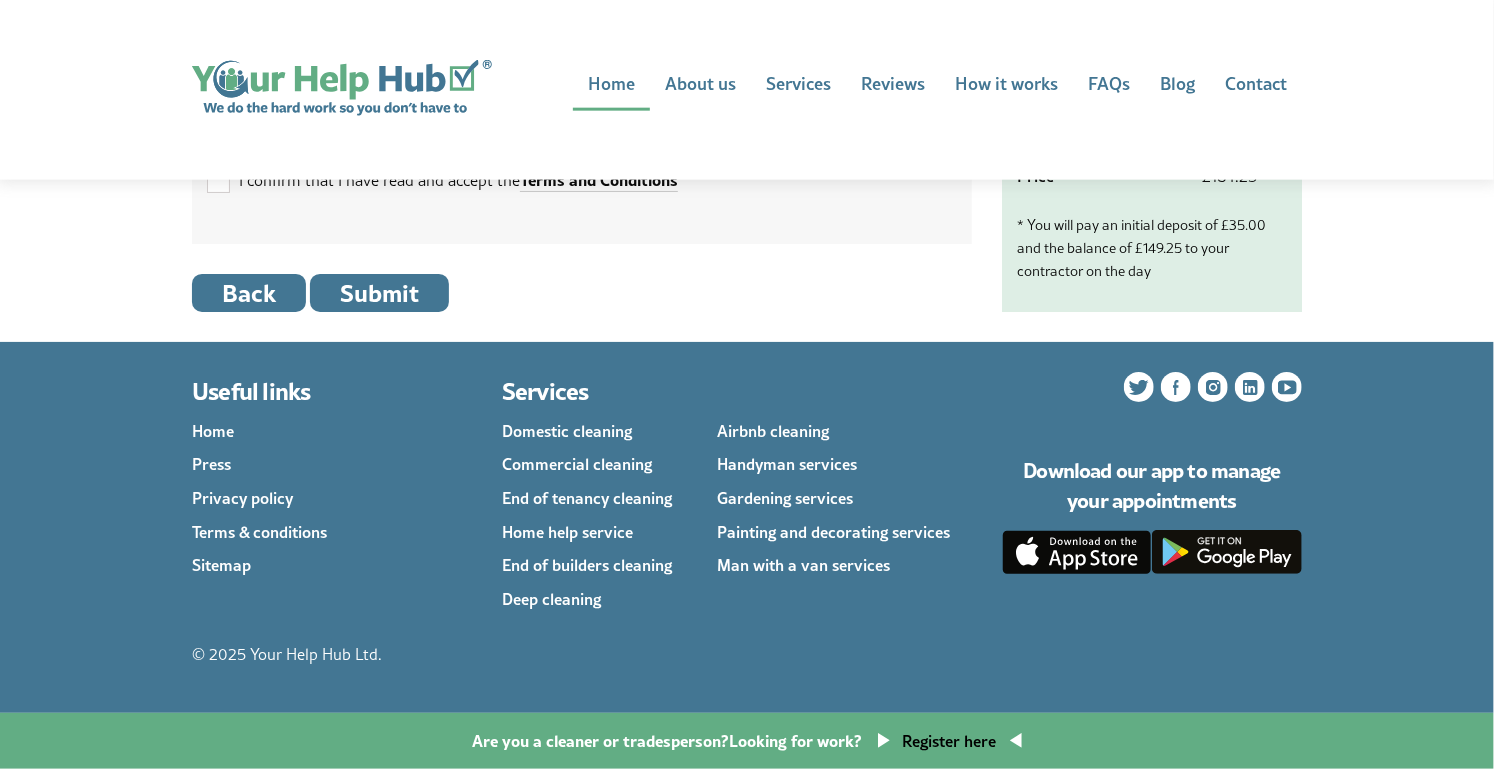 scroll, scrollTop: 1260, scrollLeft: 0, axis: vertical 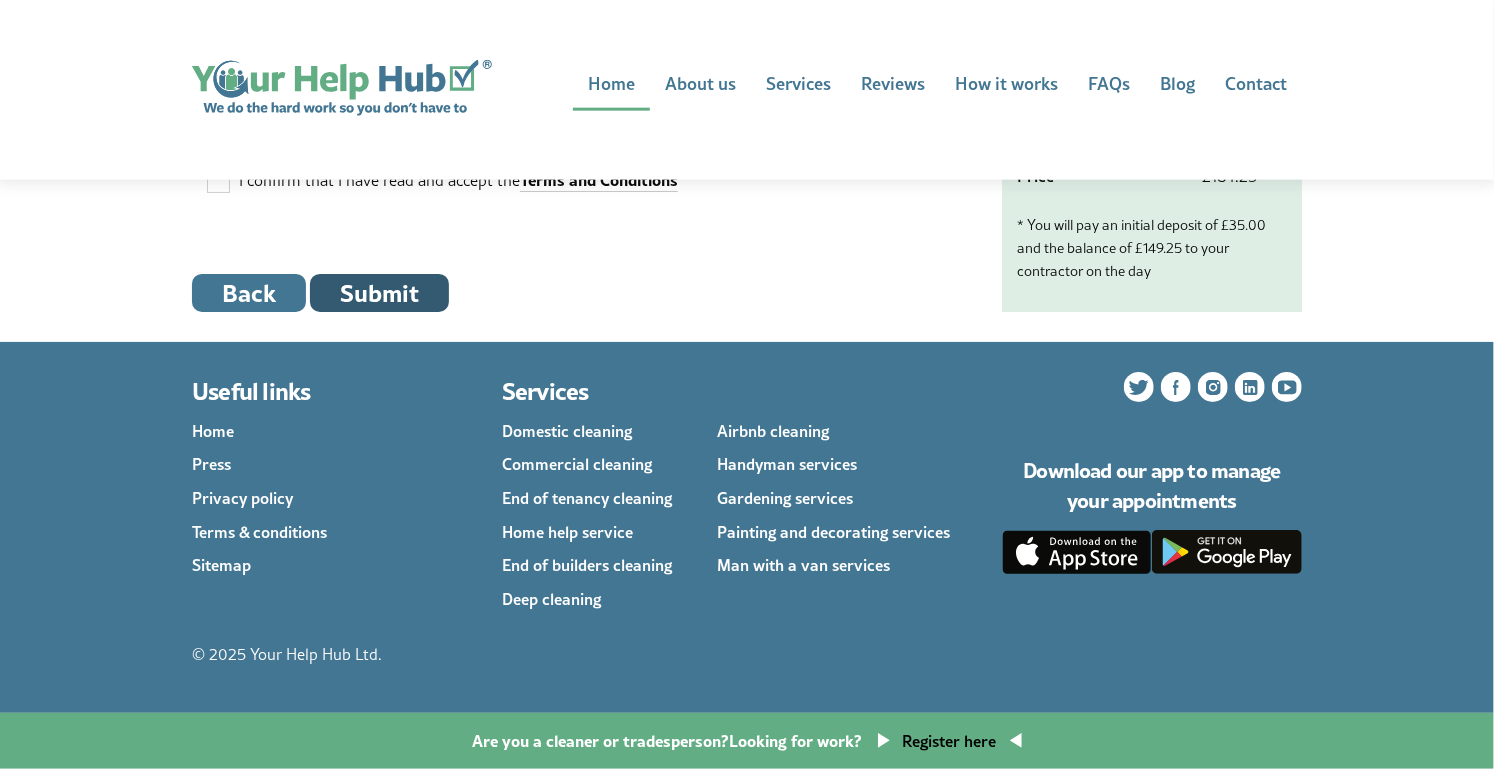 click on "Submit" at bounding box center (379, 293) 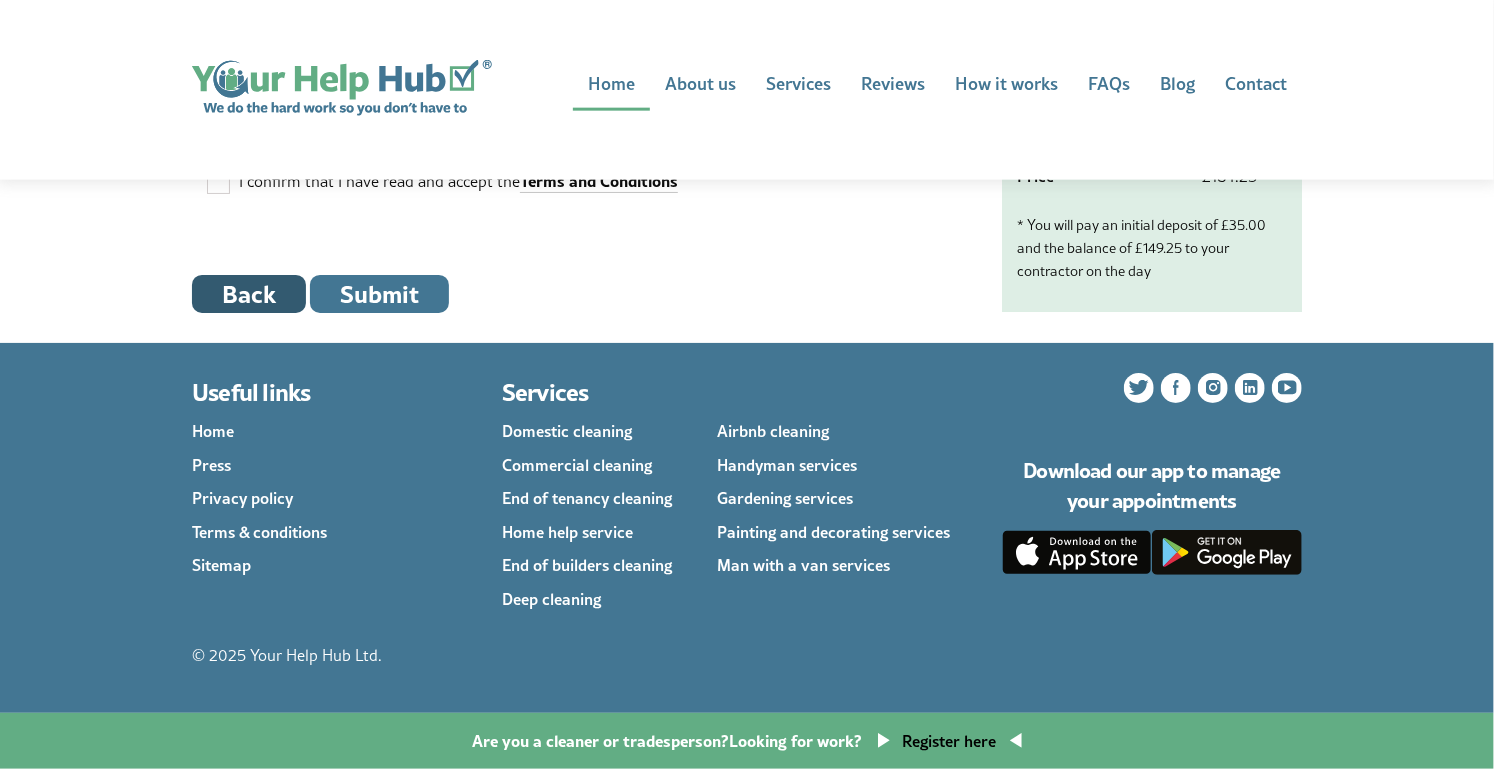 click on "Back" at bounding box center (249, 294) 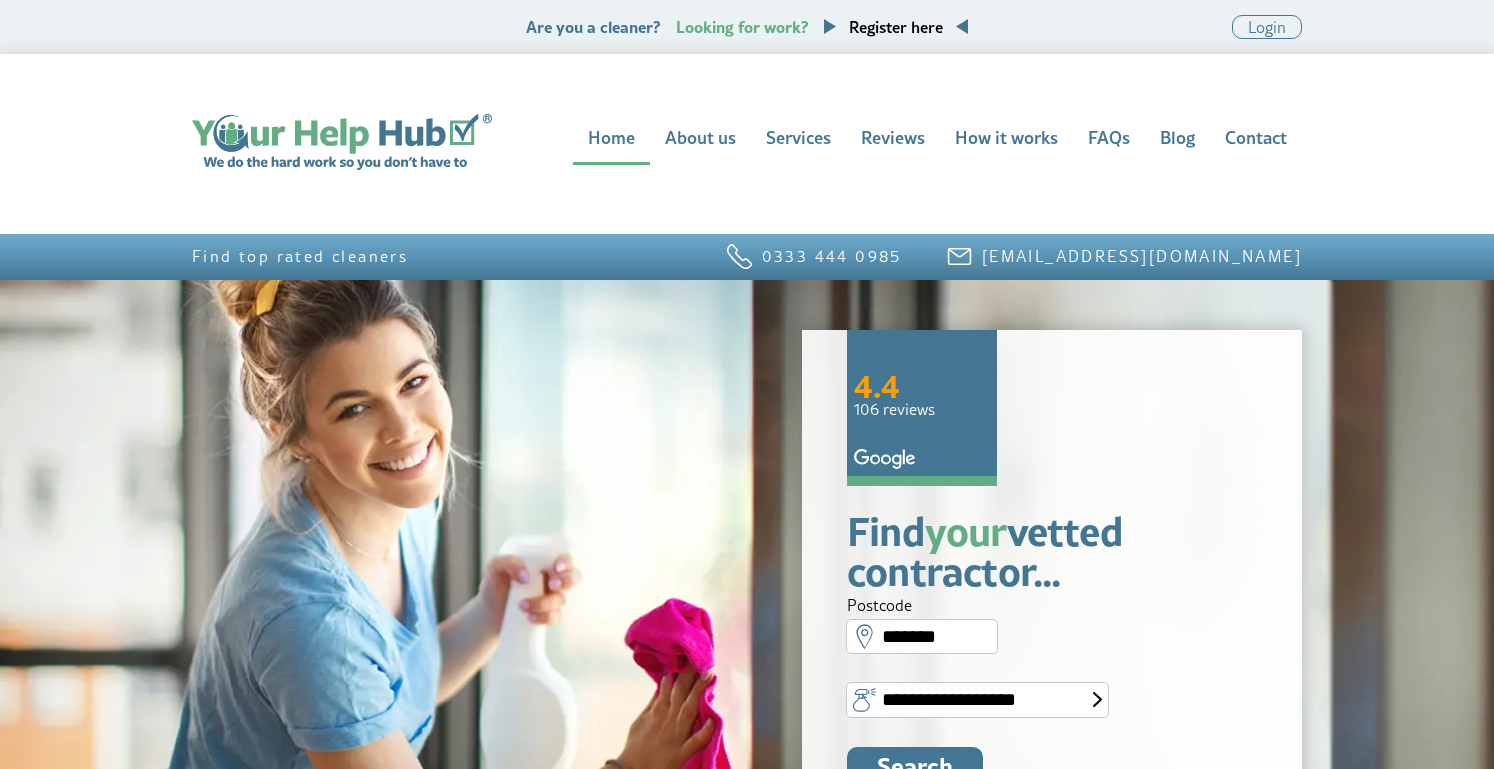 scroll, scrollTop: 0, scrollLeft: 0, axis: both 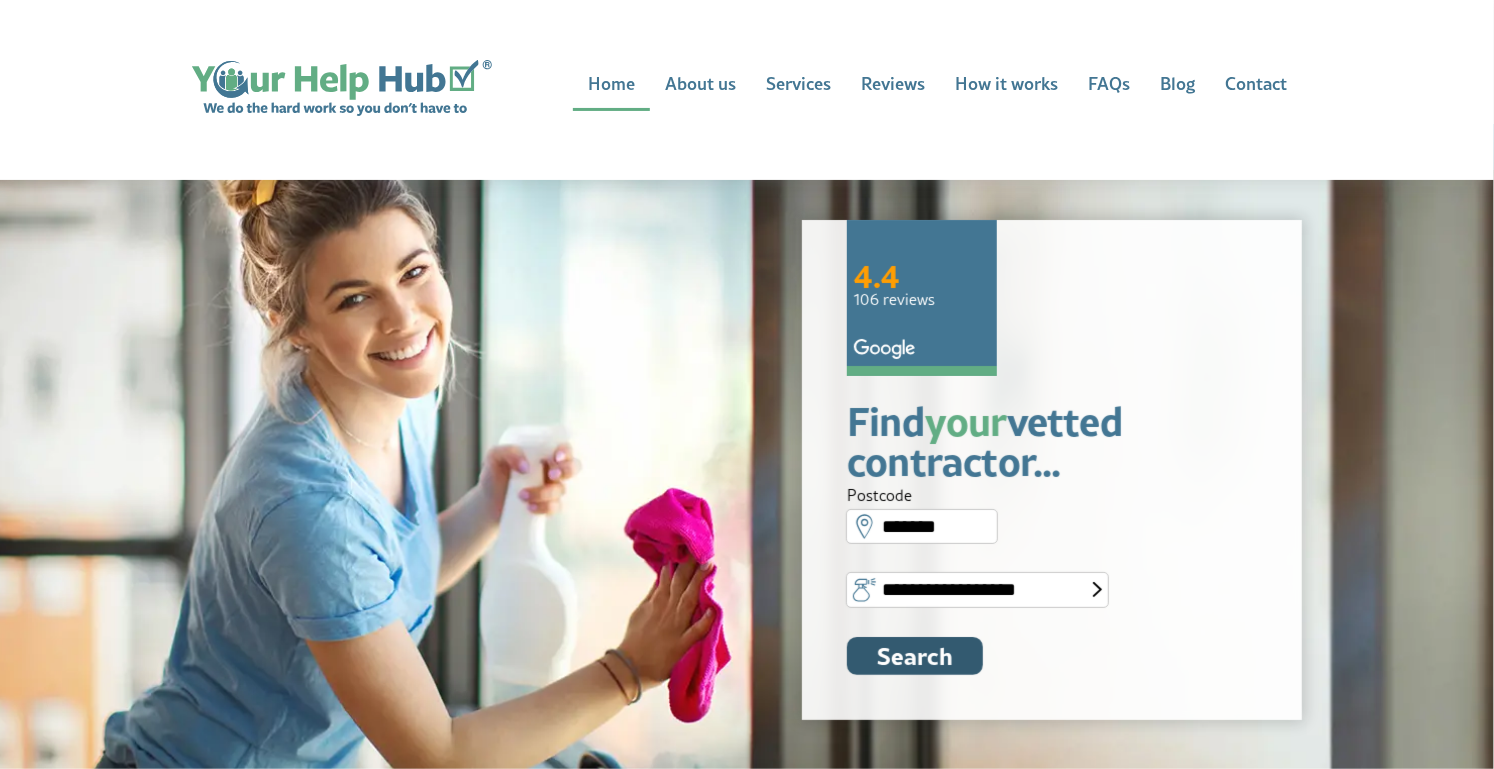 click on "Search" 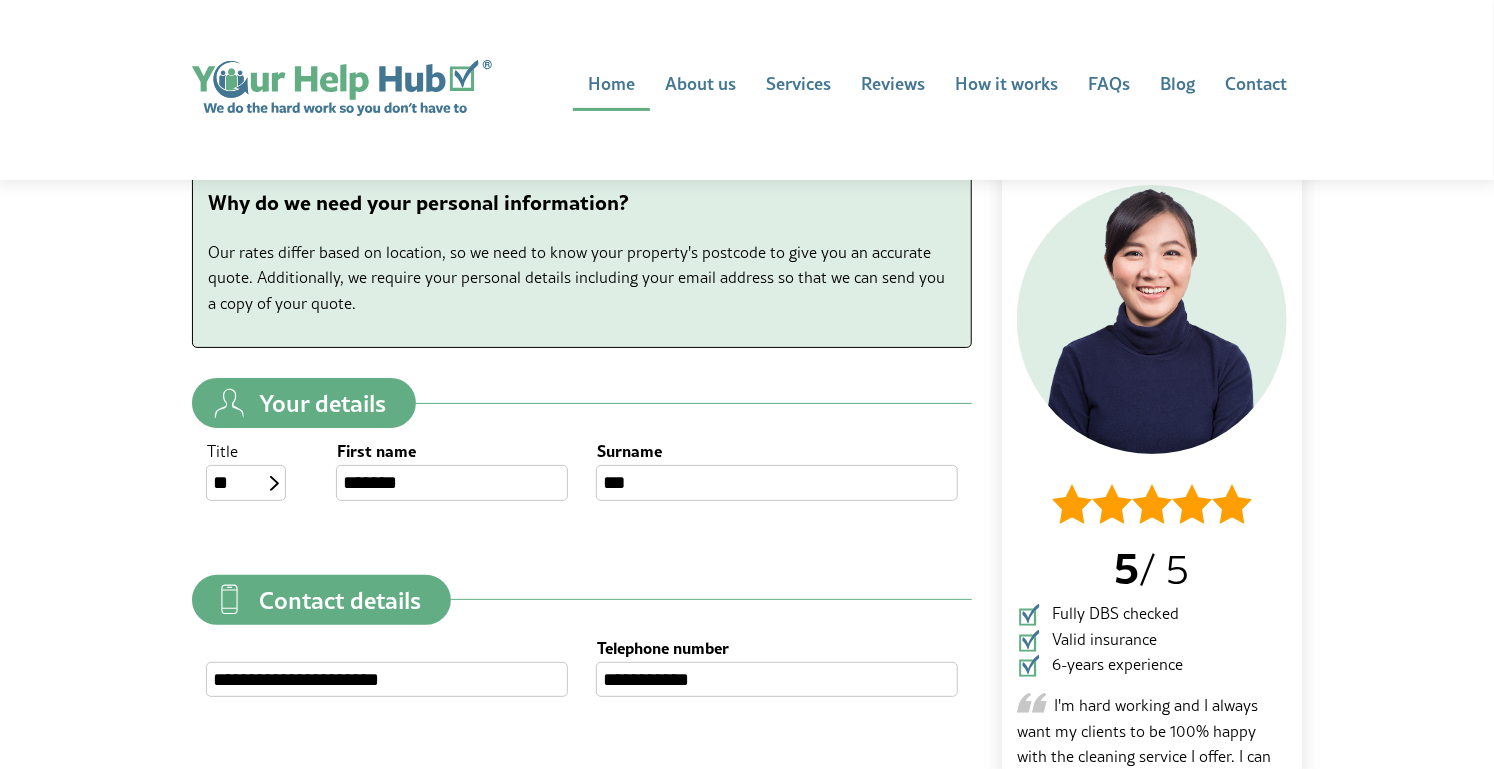 scroll, scrollTop: 213, scrollLeft: 0, axis: vertical 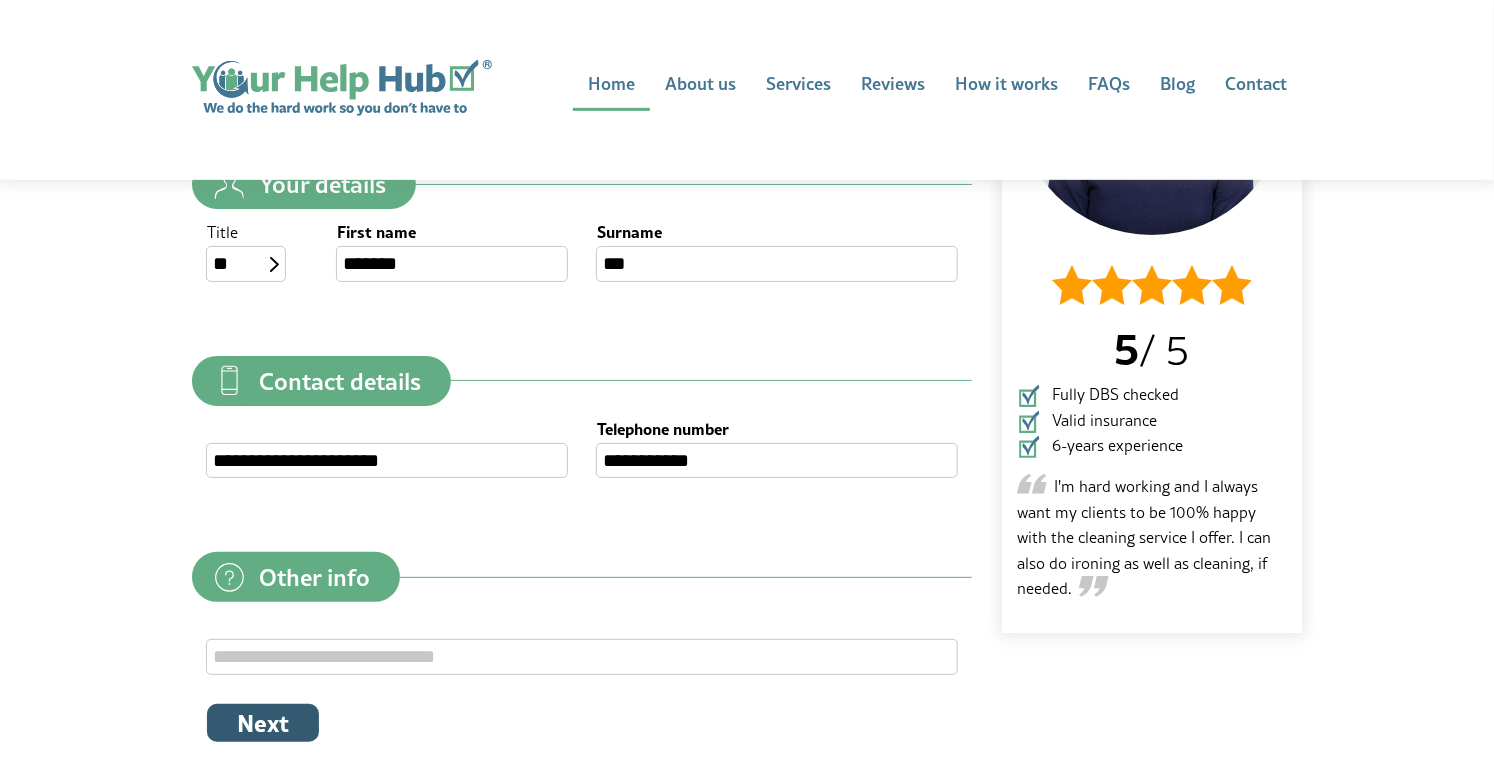 click on "Next" at bounding box center (263, 723) 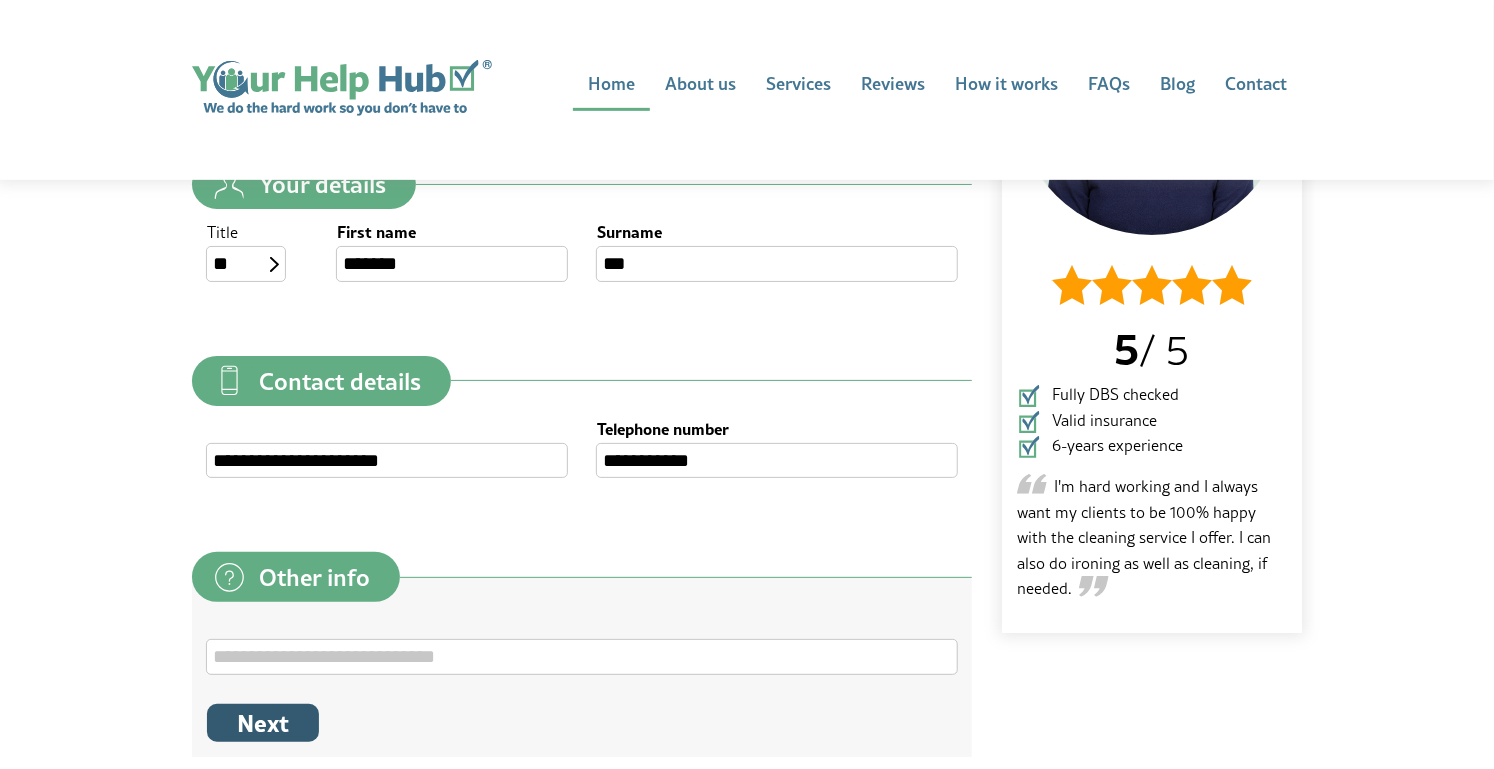 scroll, scrollTop: 526, scrollLeft: 0, axis: vertical 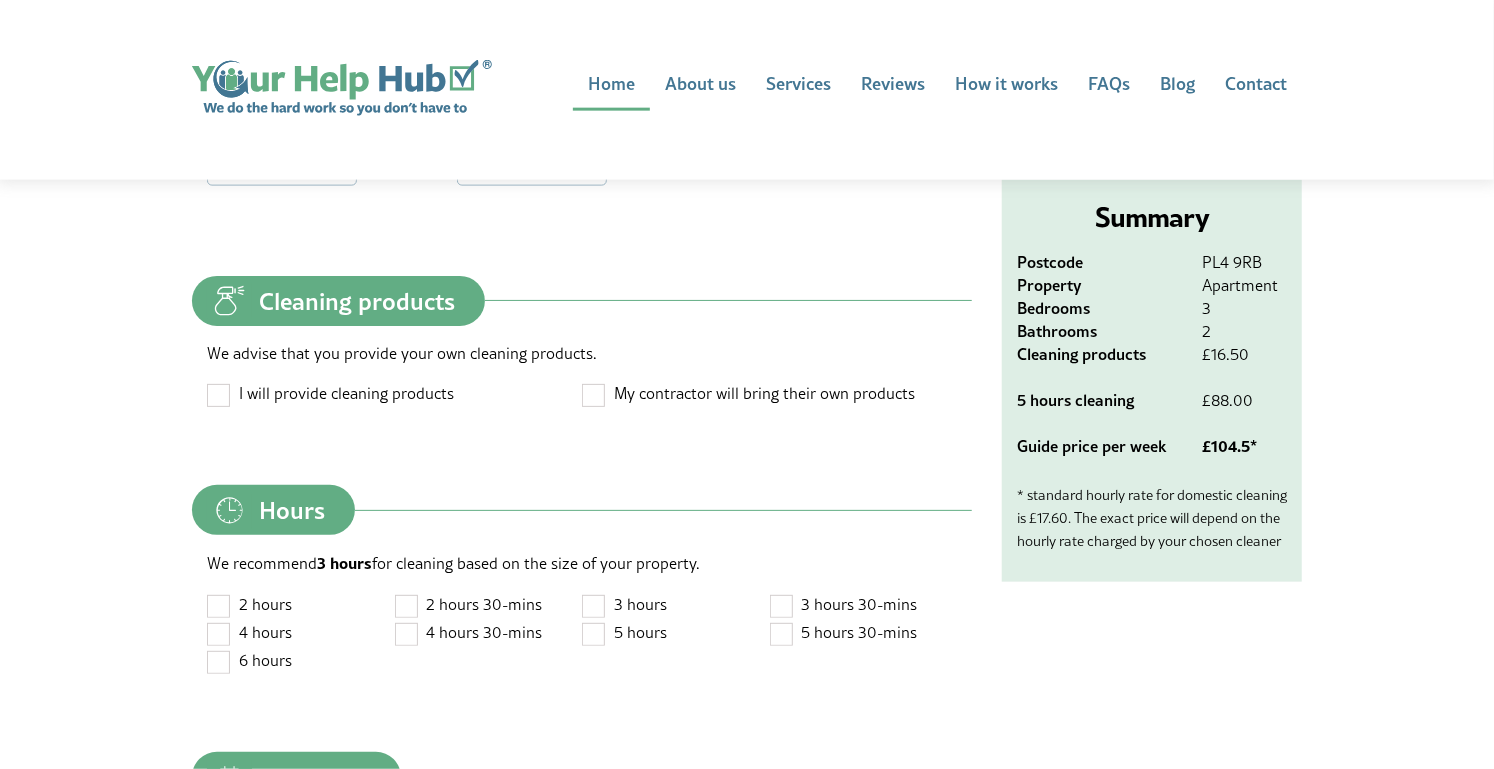 click at bounding box center [594, 605] 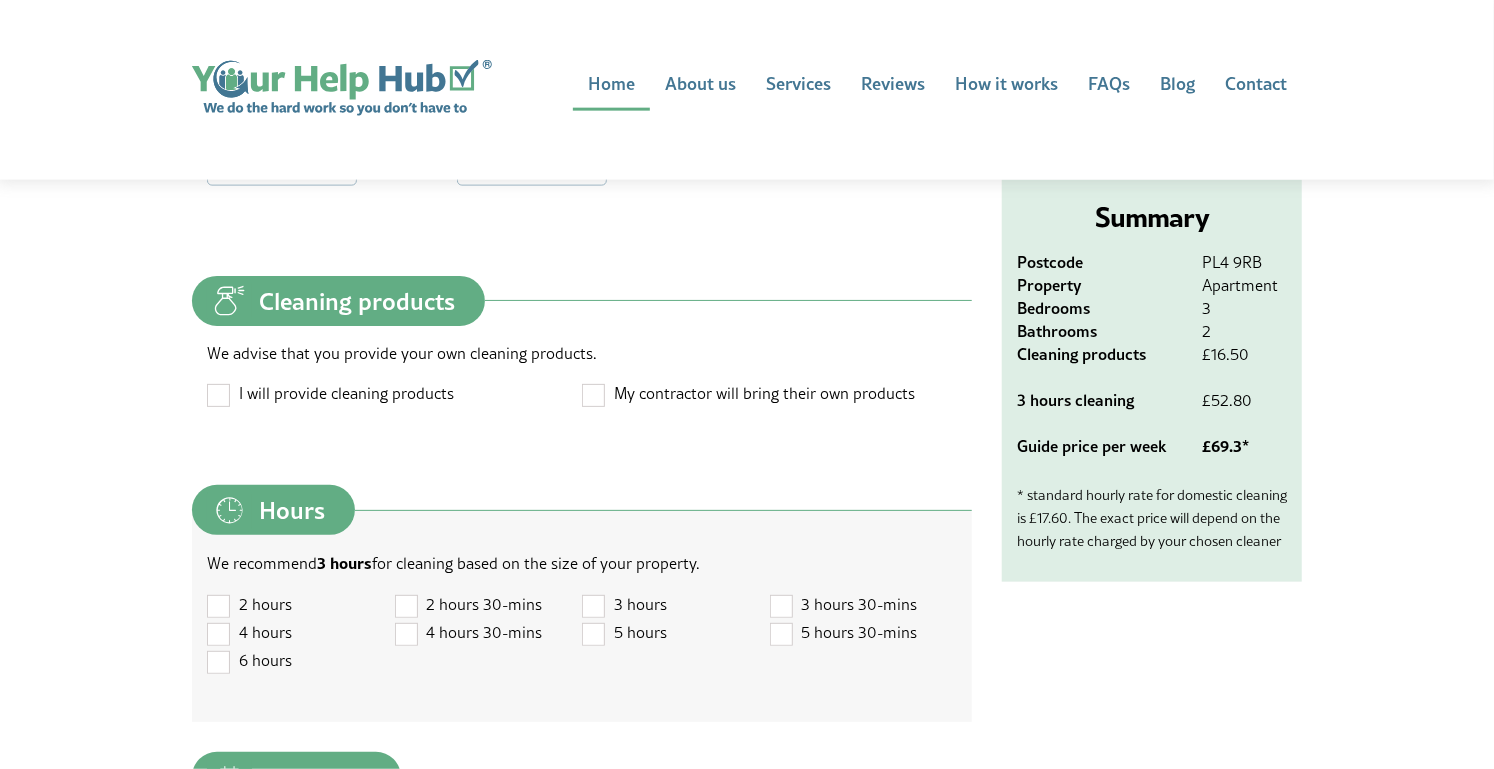 scroll, scrollTop: 1457, scrollLeft: 0, axis: vertical 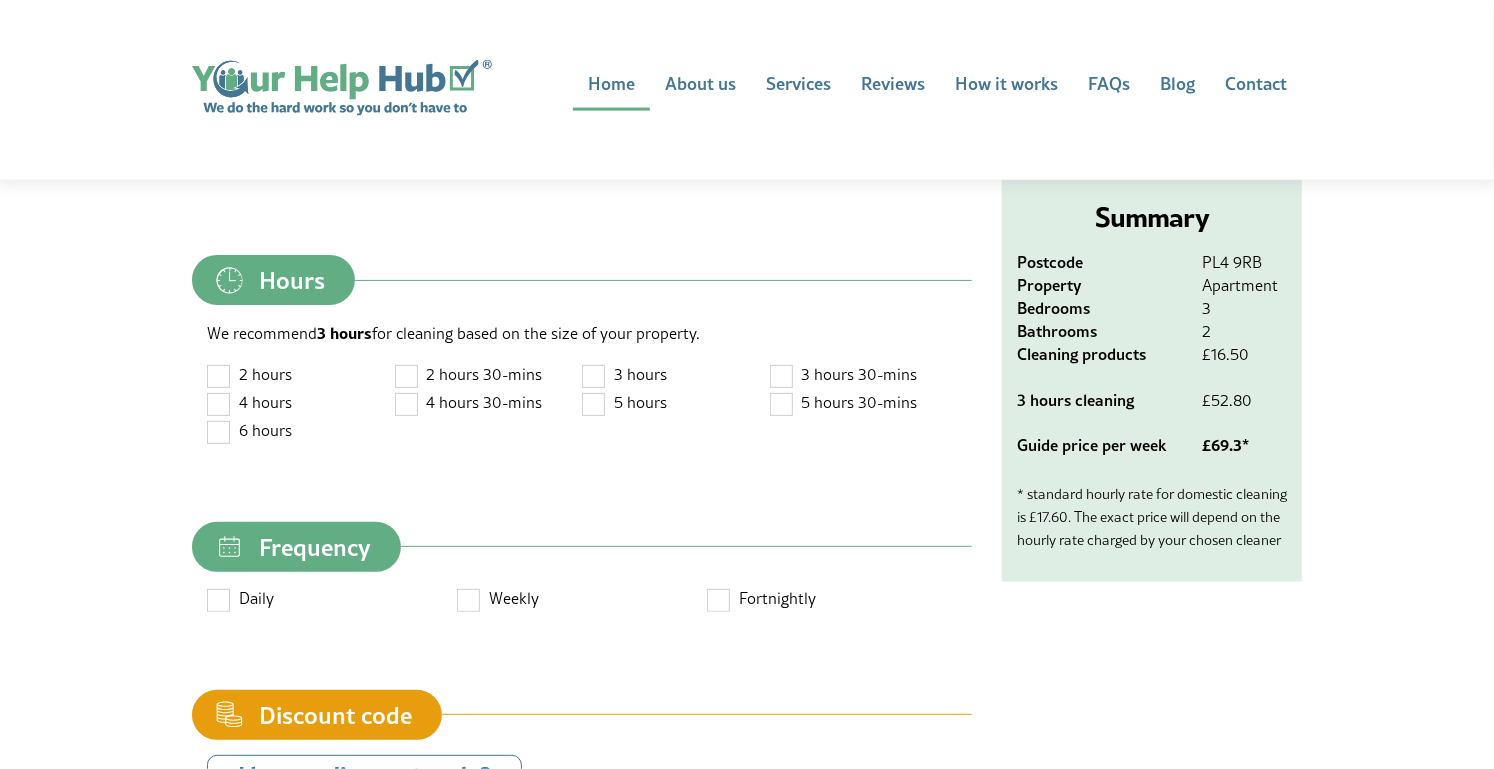 click at bounding box center [469, 599] 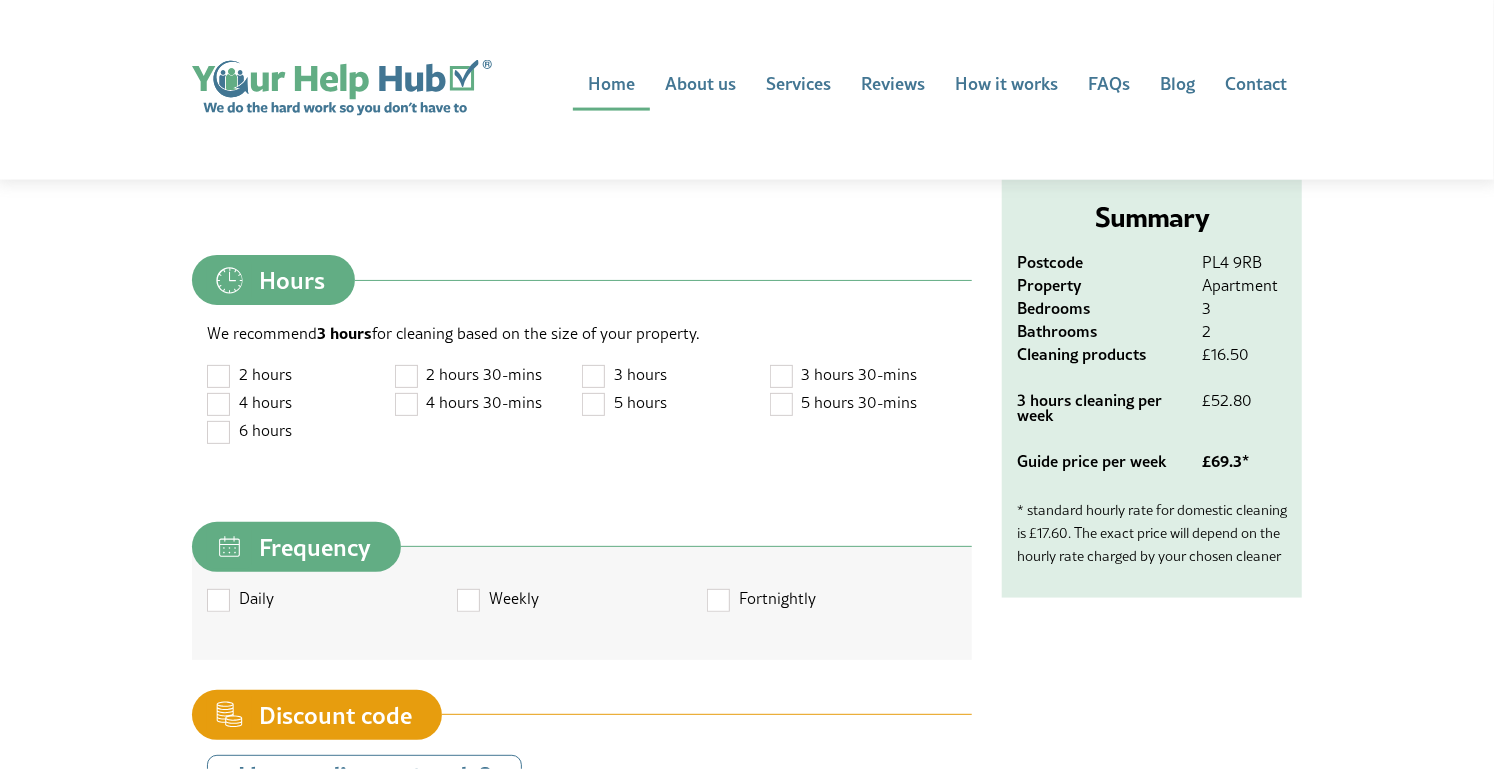 scroll, scrollTop: 1726, scrollLeft: 0, axis: vertical 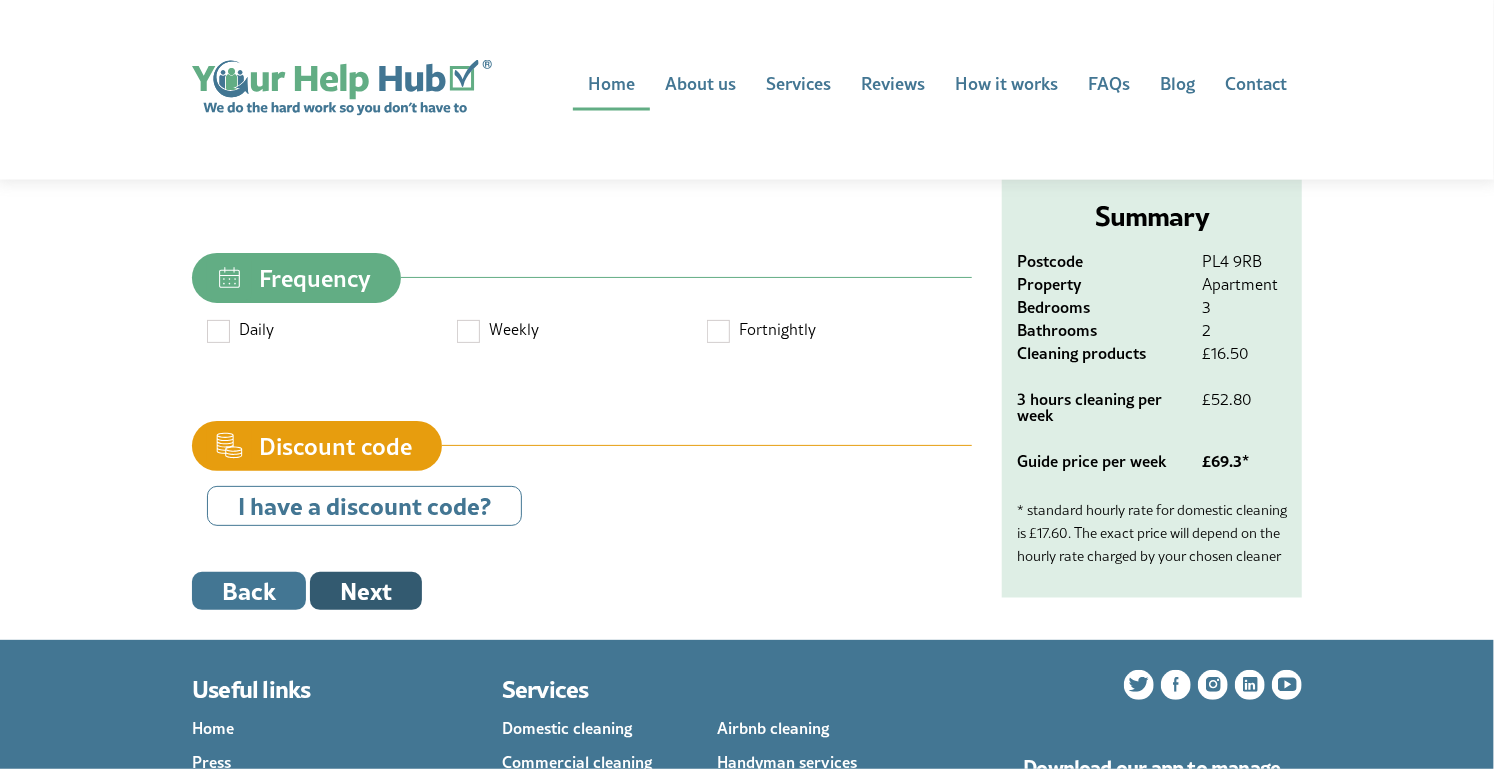 click on "Next" at bounding box center (366, 591) 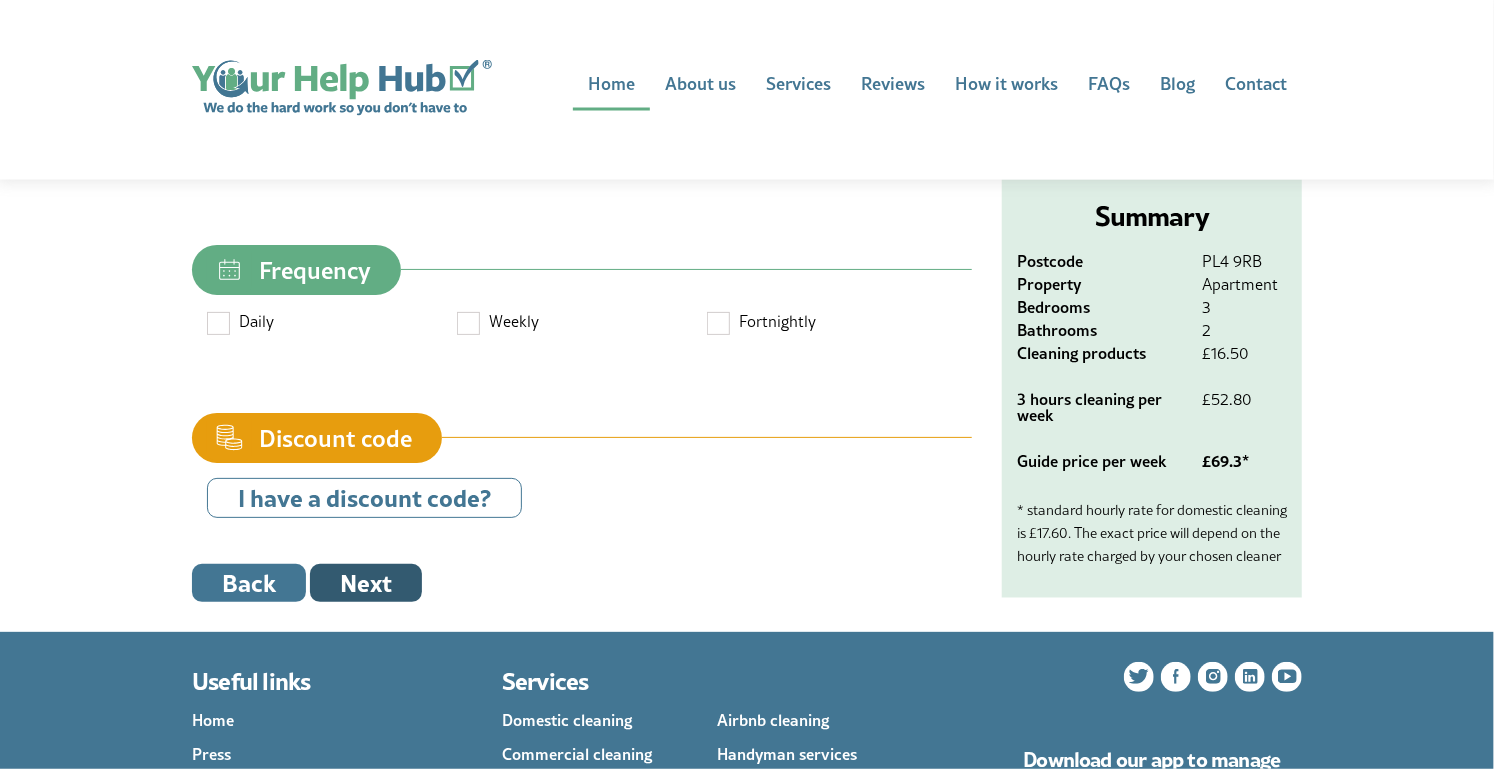 scroll, scrollTop: 1820, scrollLeft: 0, axis: vertical 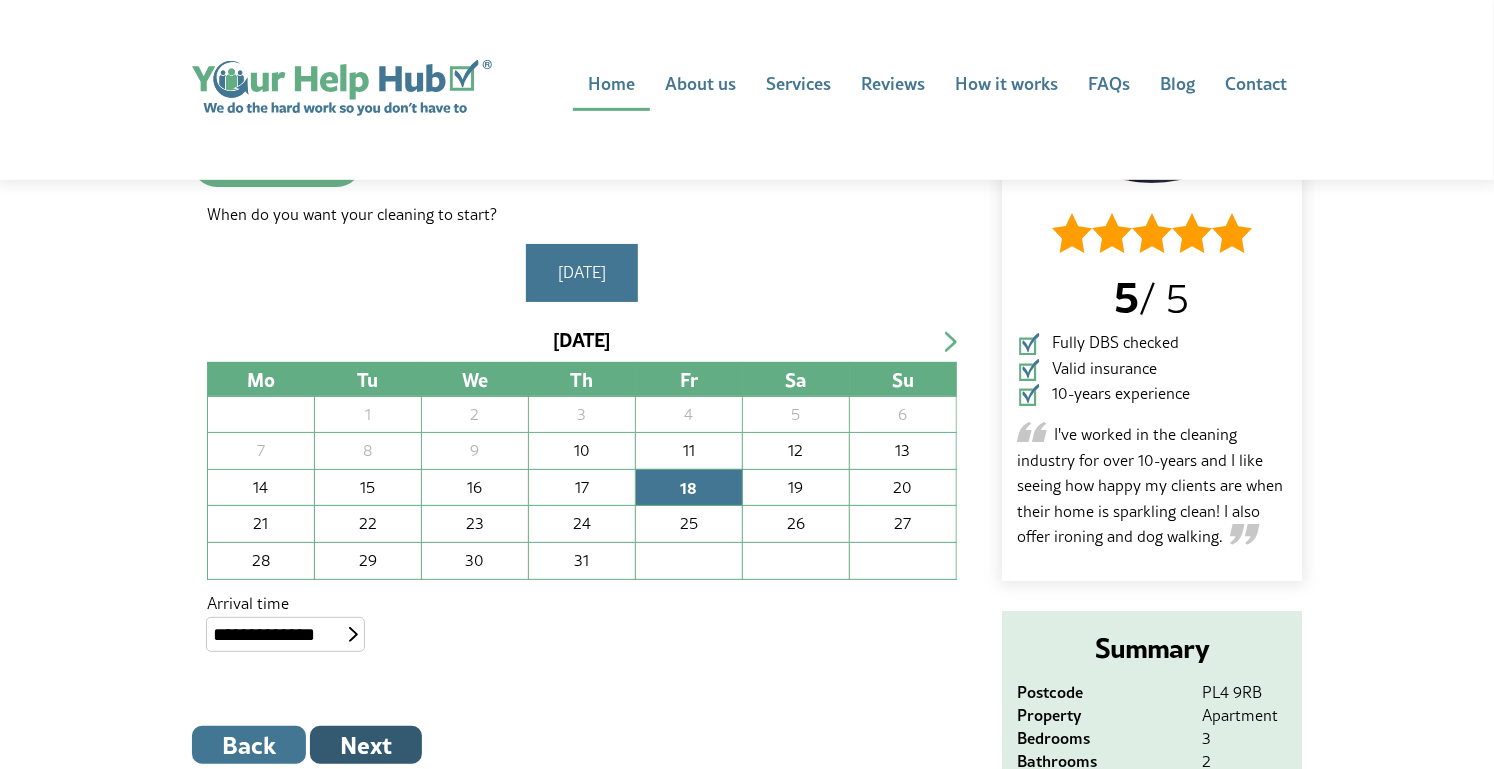 click on "Next" at bounding box center [366, 745] 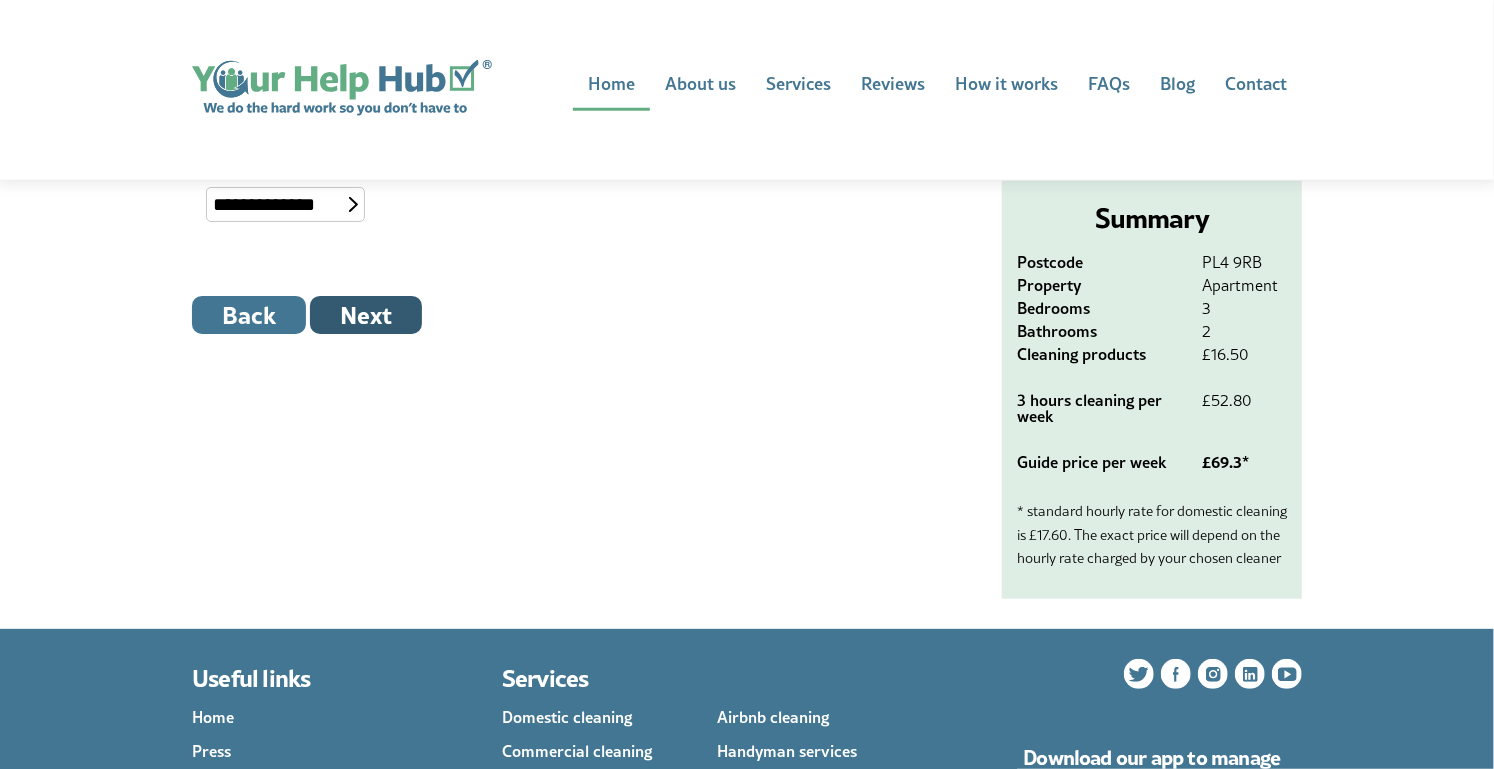 scroll, scrollTop: 921, scrollLeft: 0, axis: vertical 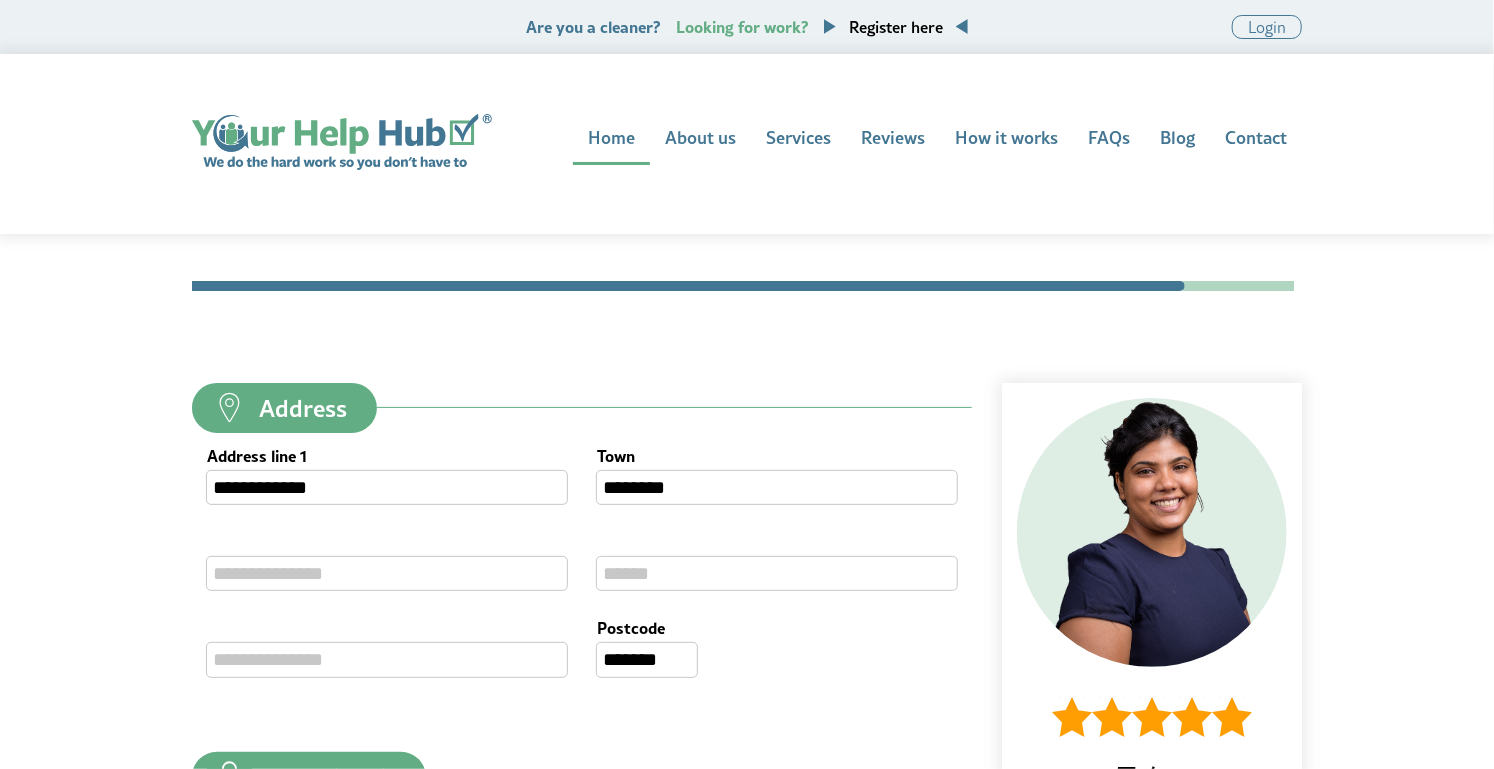 click on "5  / 5
Fully DBS checked
Valid insurance
10-years experience
I've worked in the cleaning industry for over 10-years and I like seeing how happy my clients are when their home is sparkling clean! I also offer ironing and dog walking." at bounding box center [1152, 724] 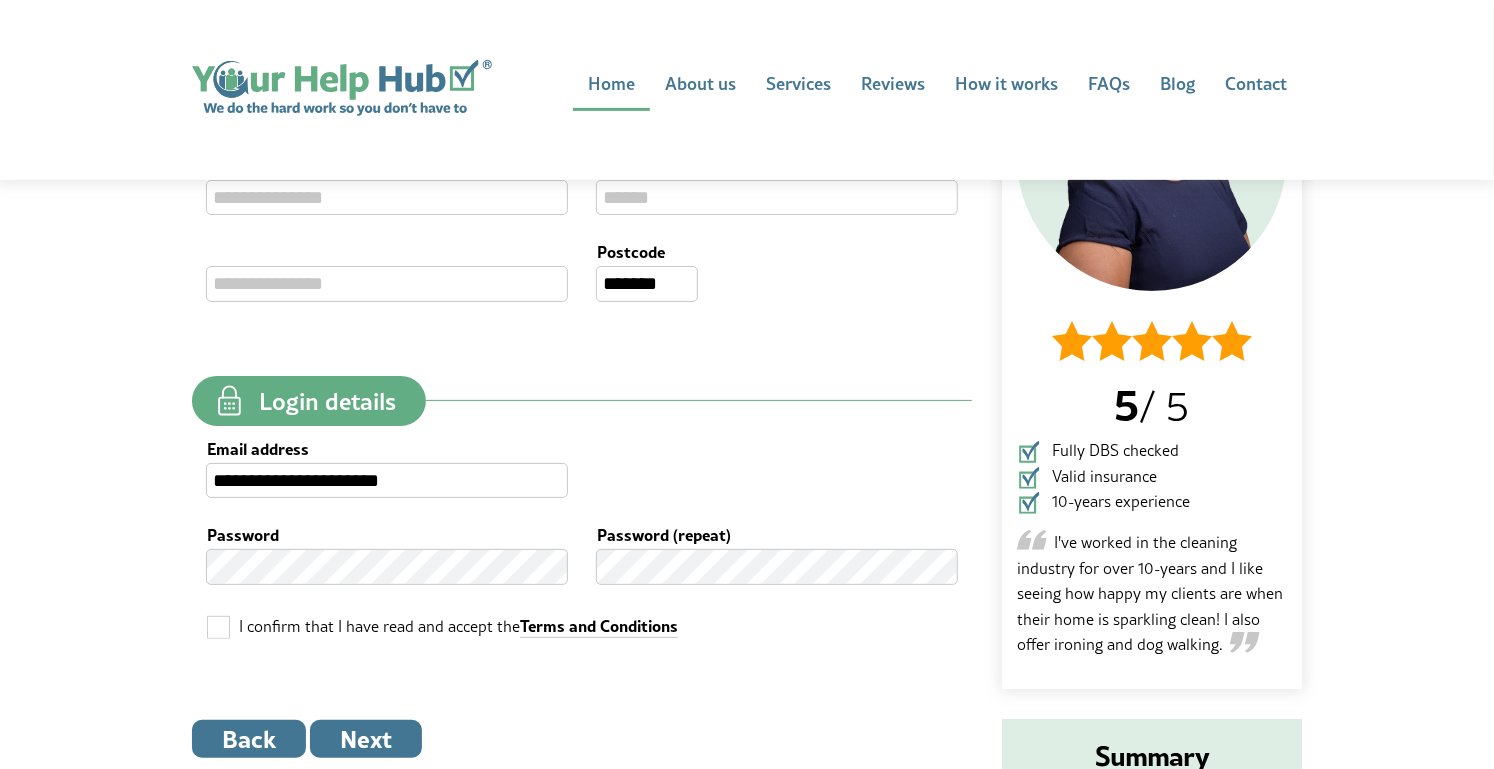 scroll, scrollTop: 498, scrollLeft: 0, axis: vertical 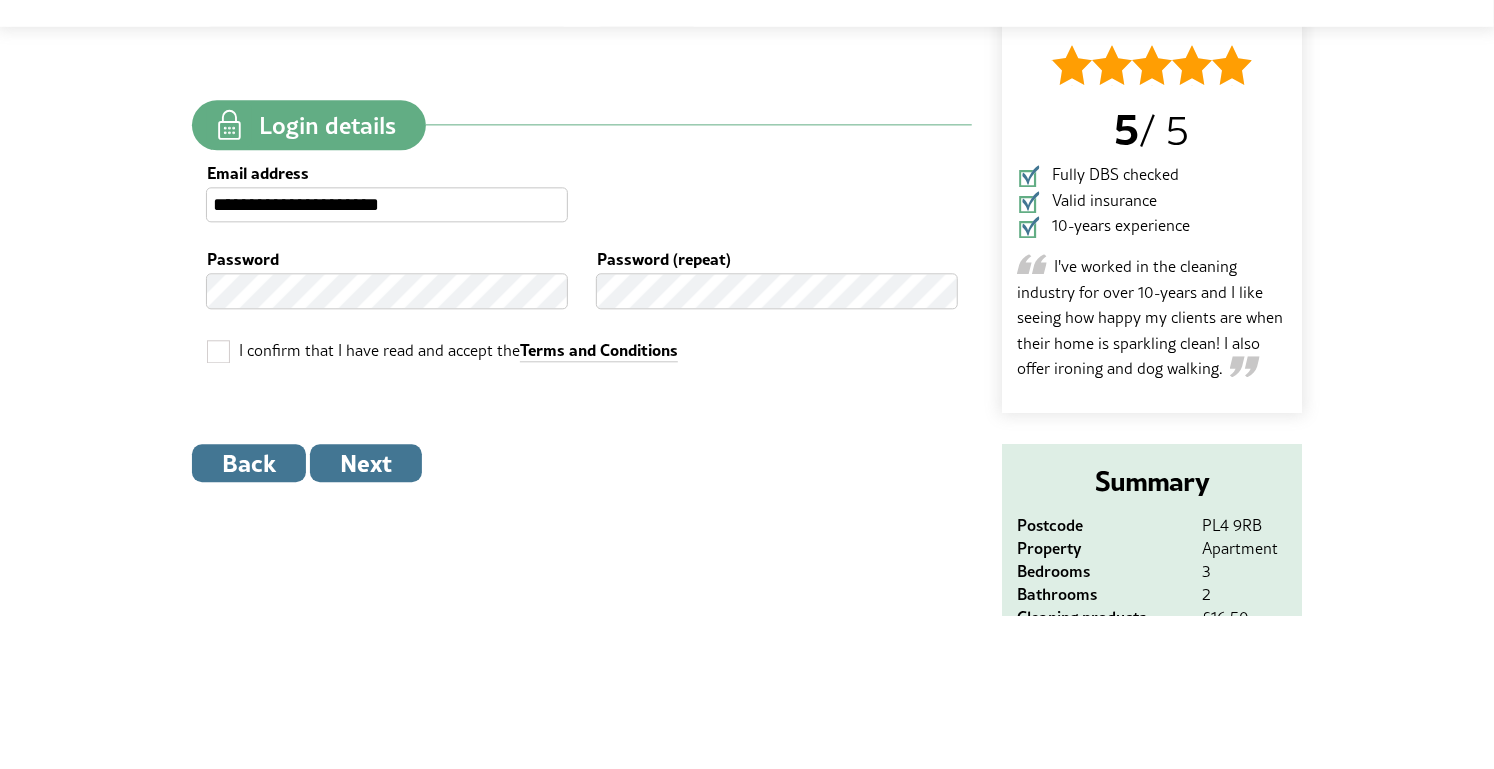 click at bounding box center [219, 504] 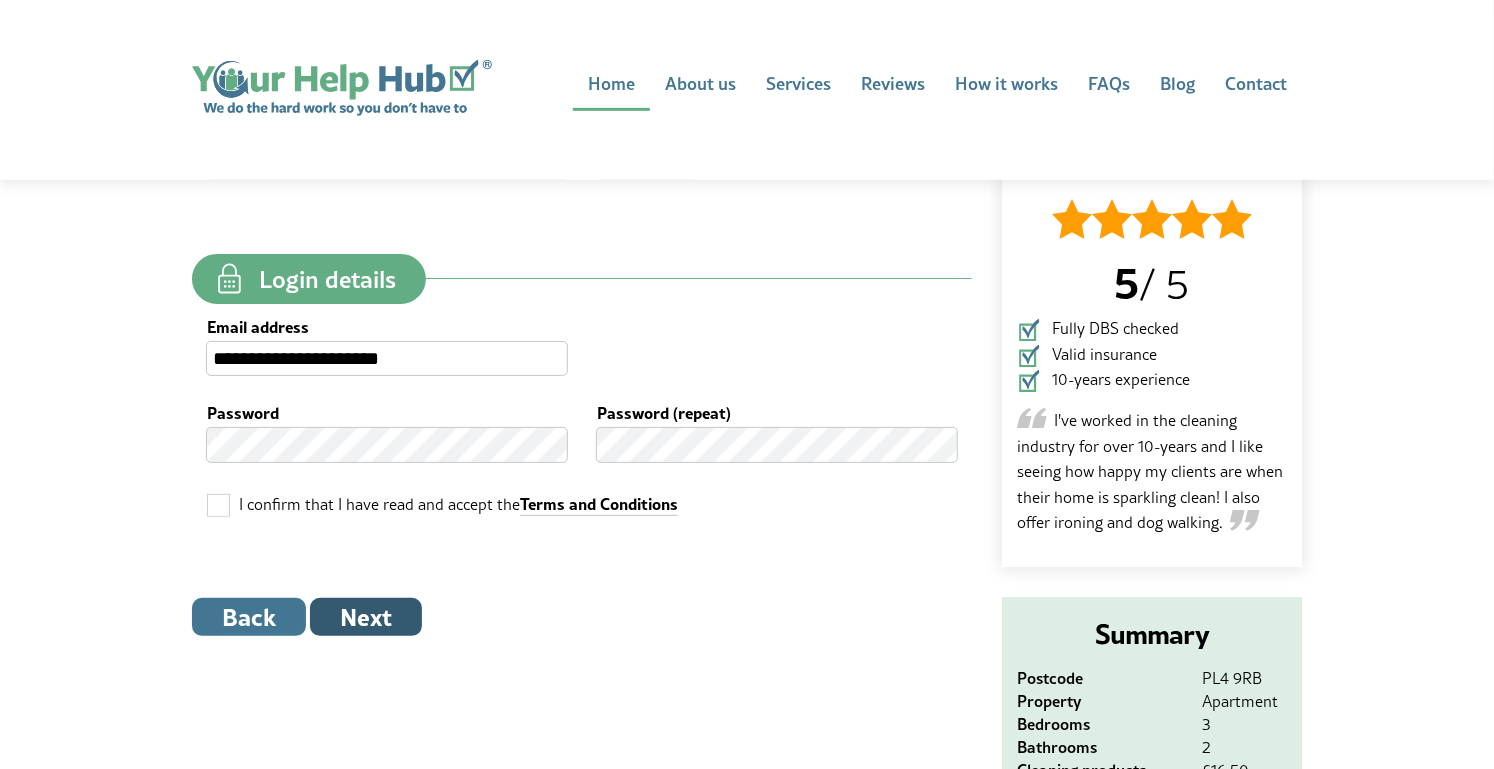 click on "Next" at bounding box center (366, 617) 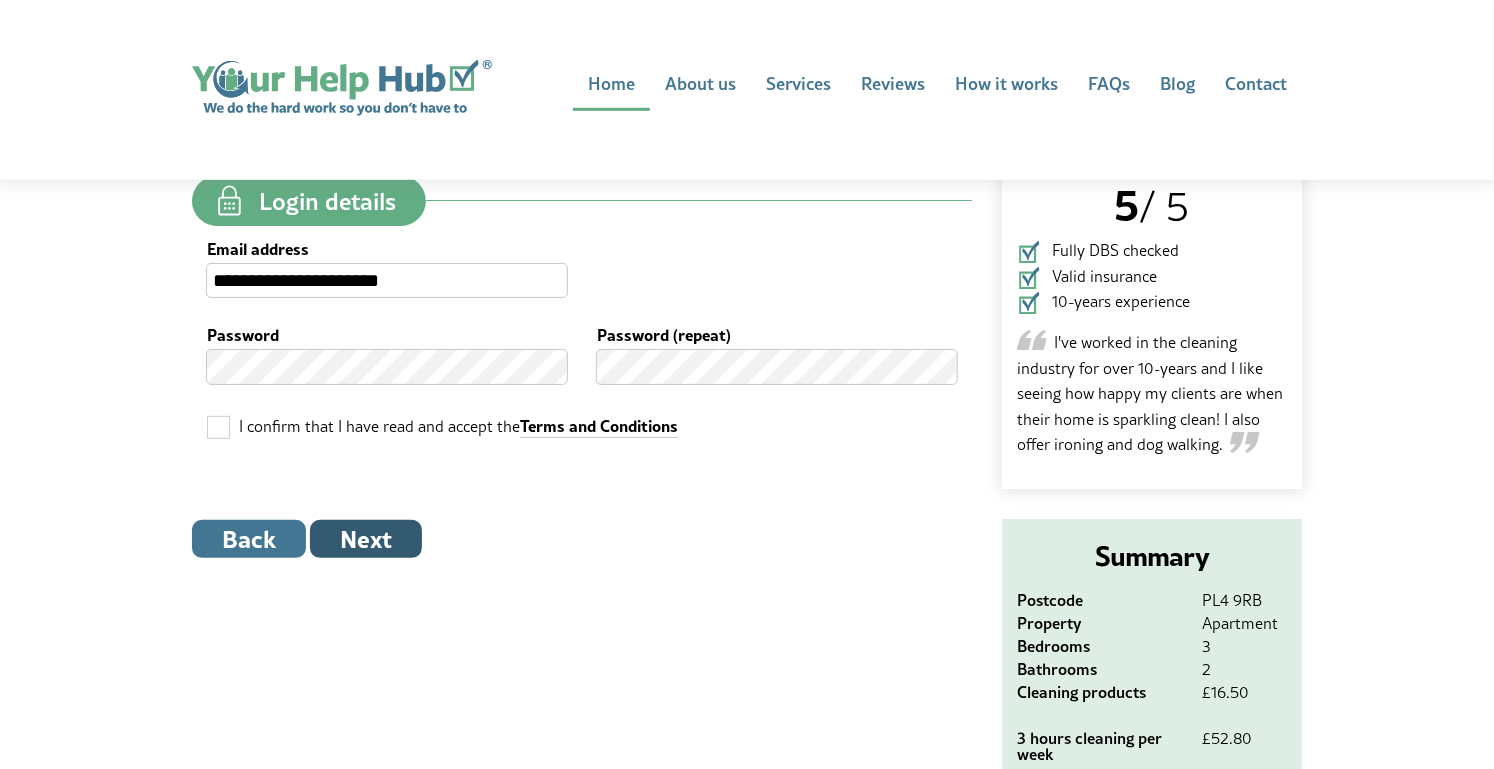 scroll, scrollTop: 592, scrollLeft: 0, axis: vertical 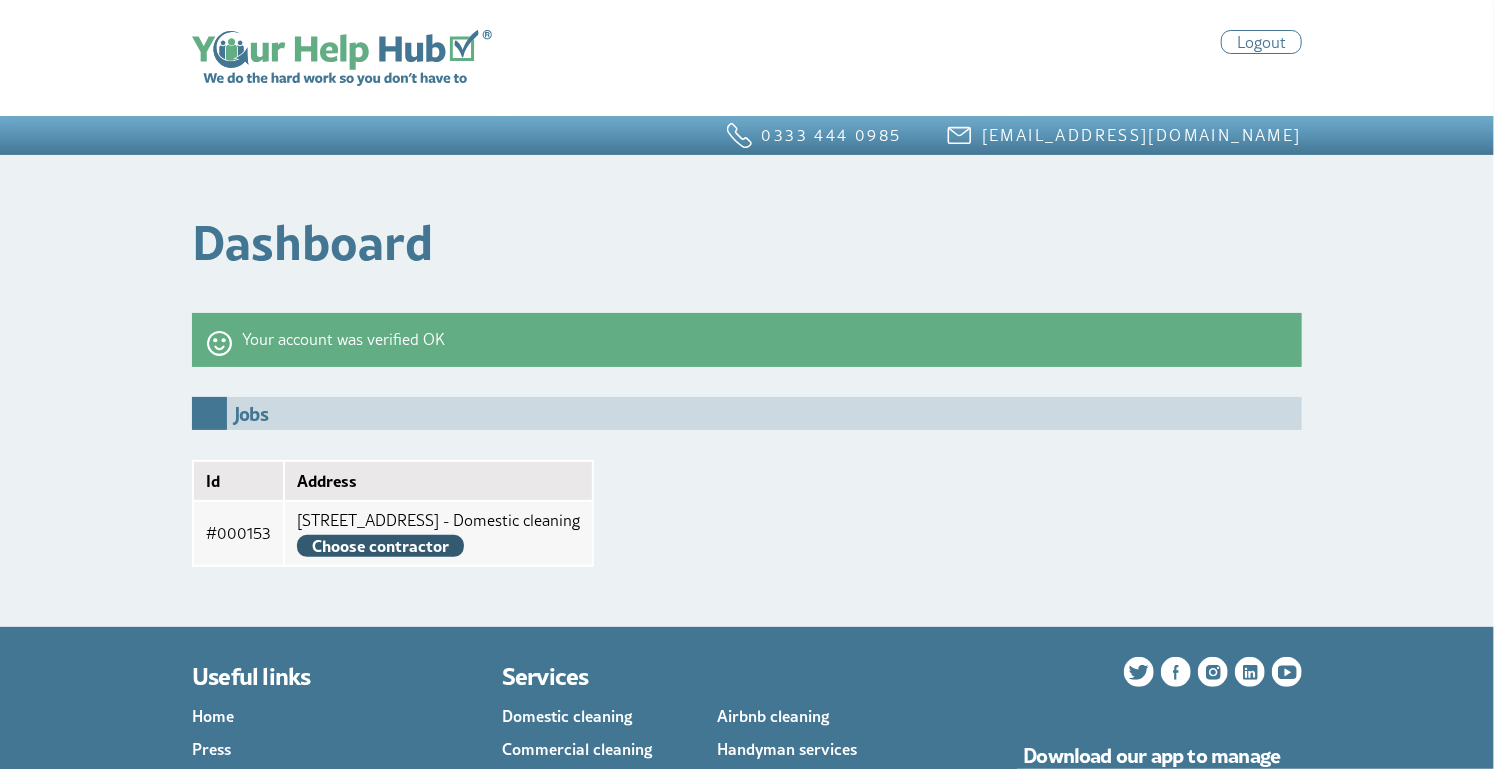 click on "Choose contractor" at bounding box center (380, 546) 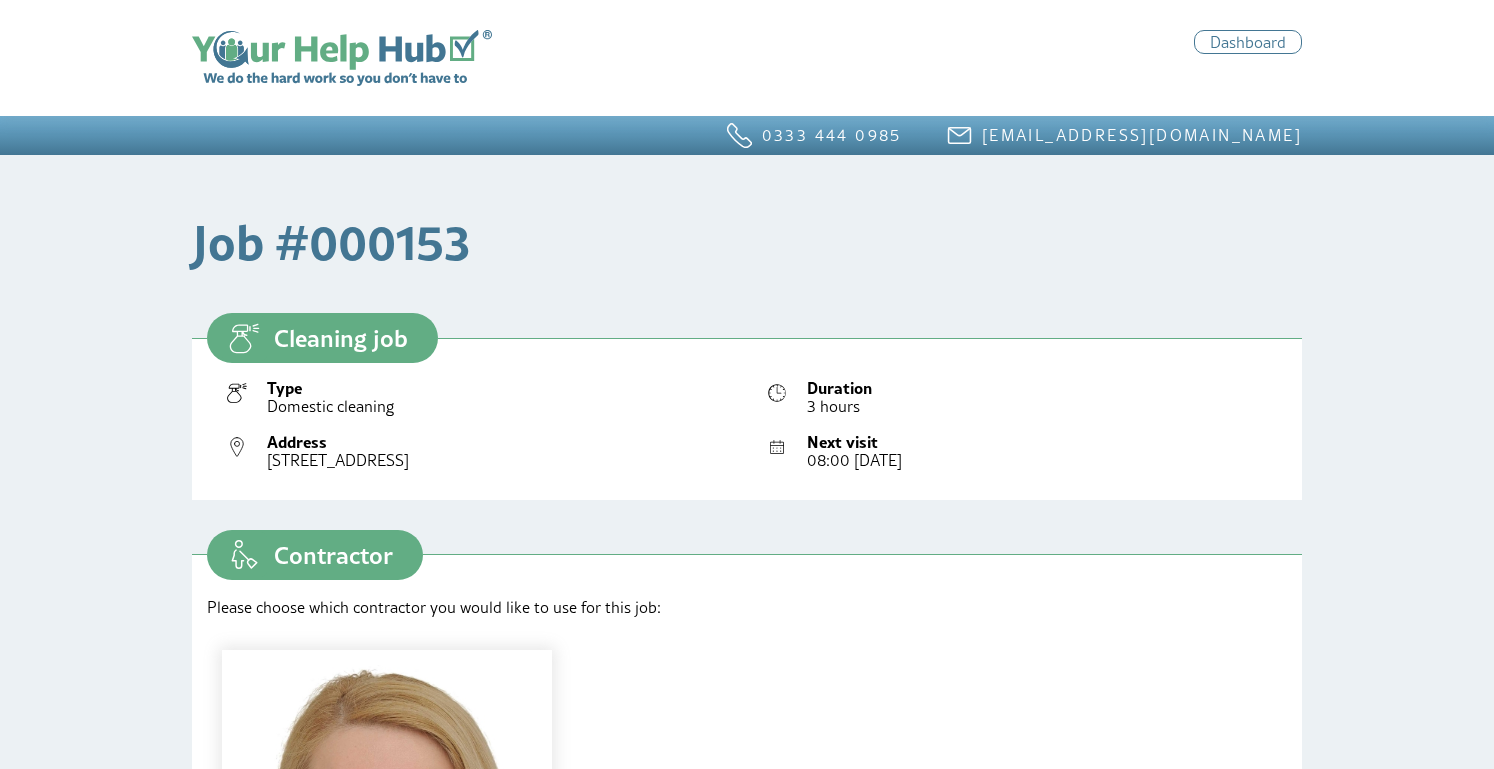 scroll, scrollTop: 0, scrollLeft: 0, axis: both 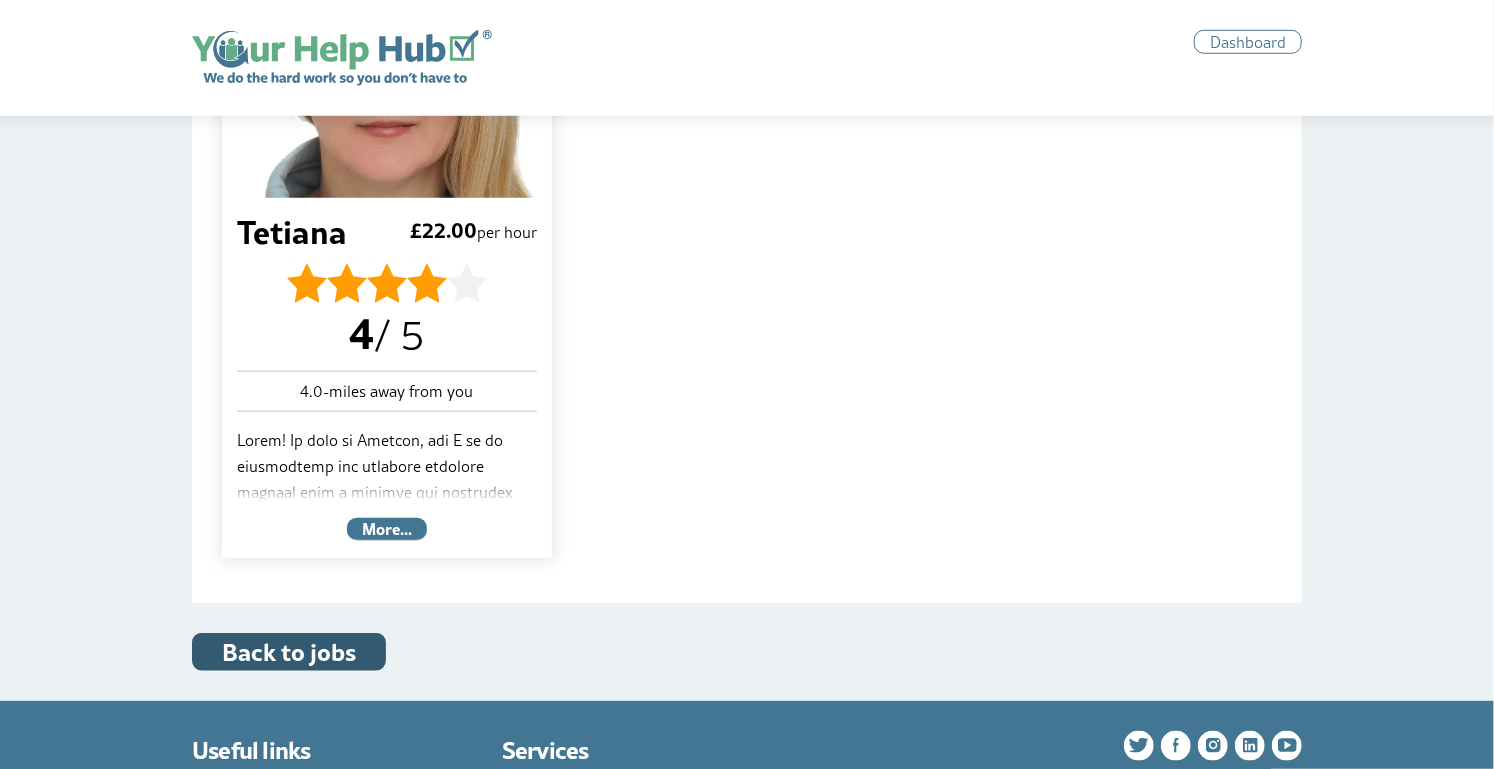click on "Back to jobs" at bounding box center (289, 652) 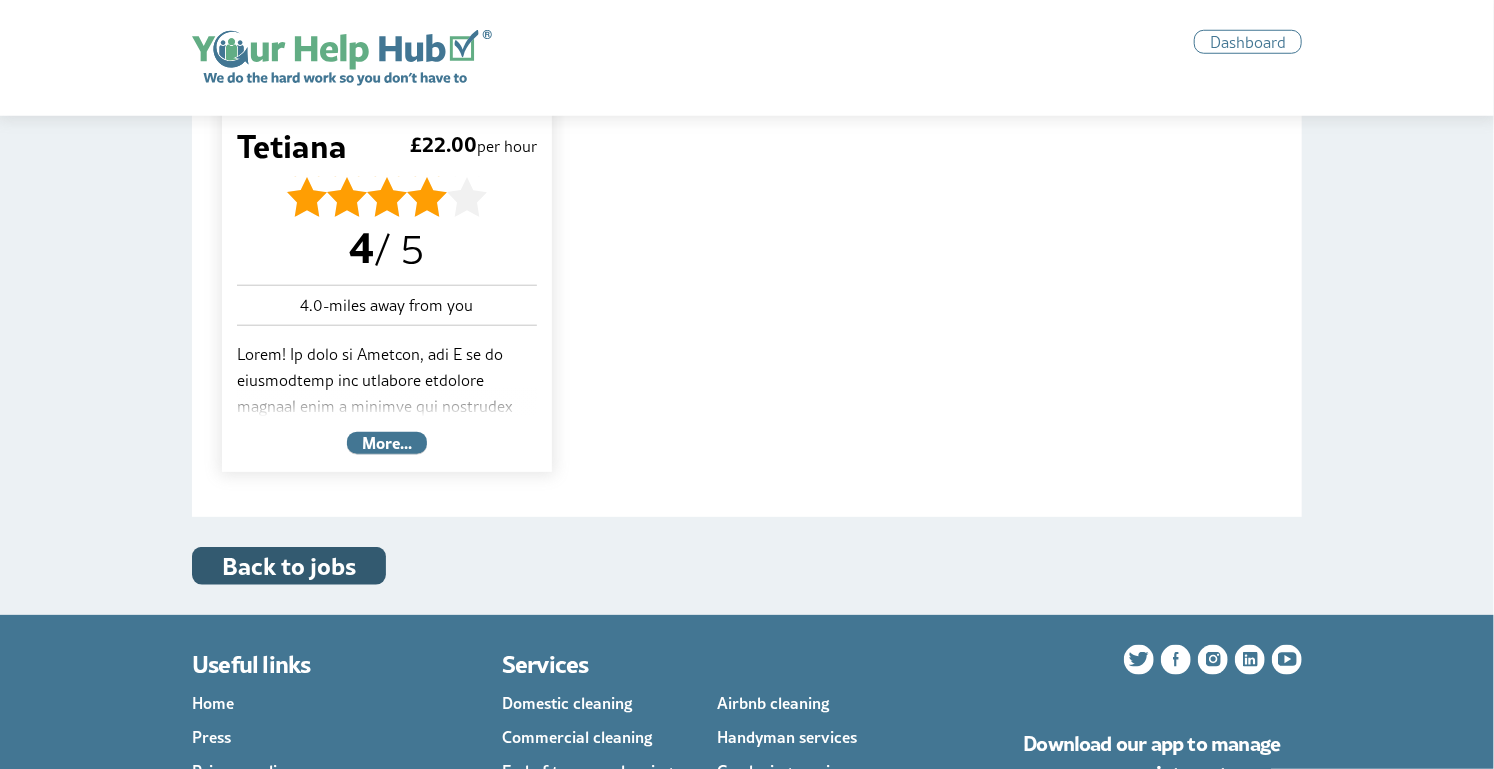 scroll, scrollTop: 861, scrollLeft: 0, axis: vertical 